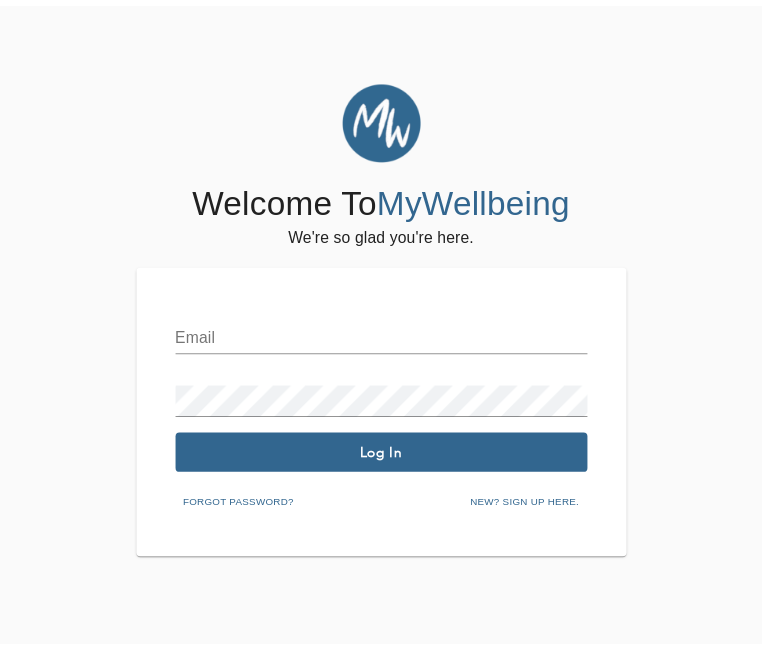scroll, scrollTop: 0, scrollLeft: 0, axis: both 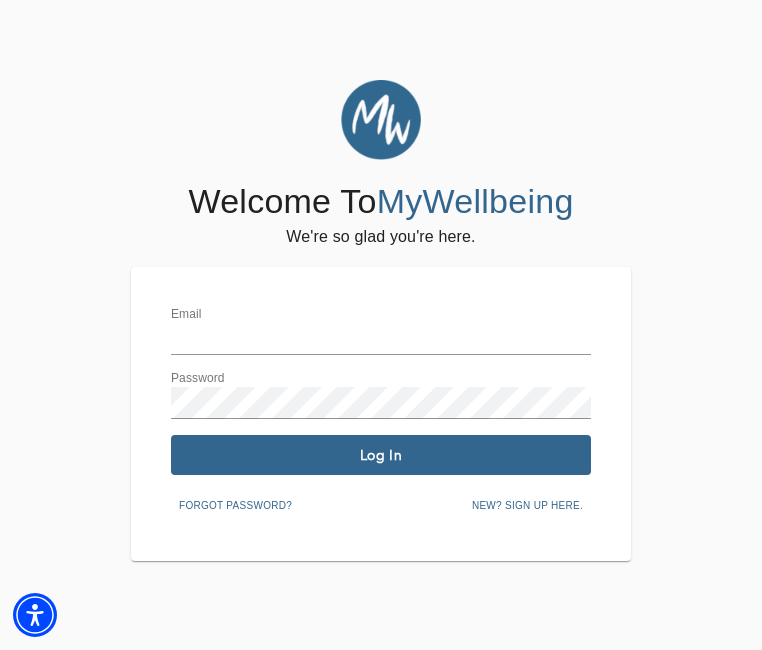 type on "[EMAIL]" 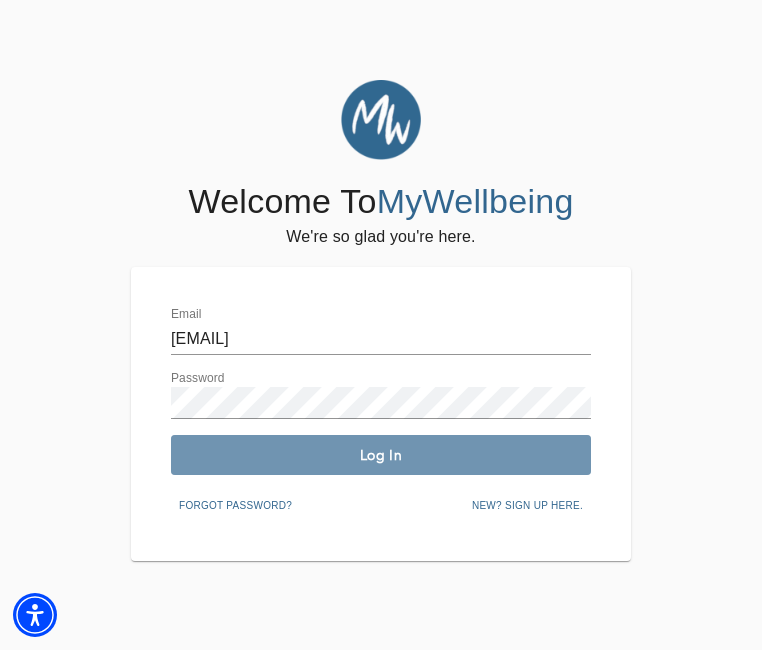 click on "Log In" at bounding box center [381, 455] 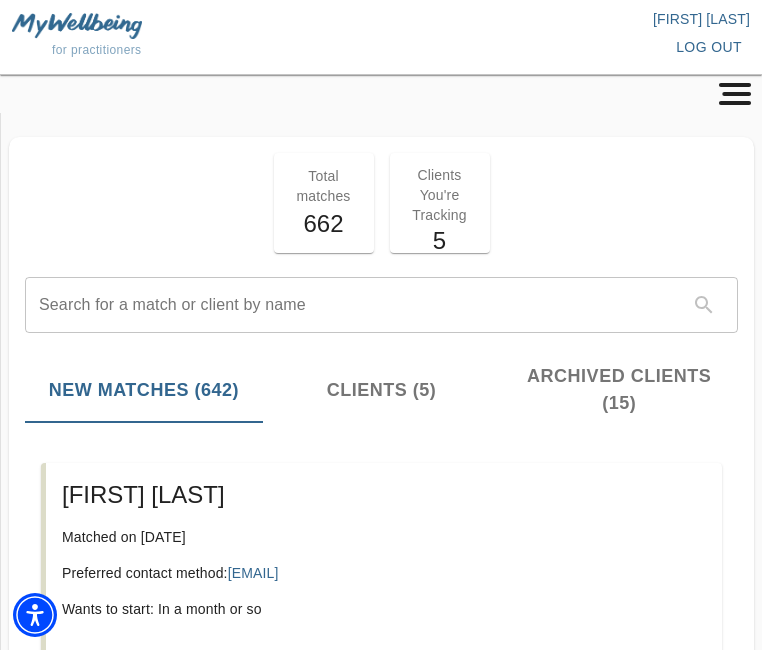 click on "Total matches 662 Clients You're Tracking 5" at bounding box center [381, 203] 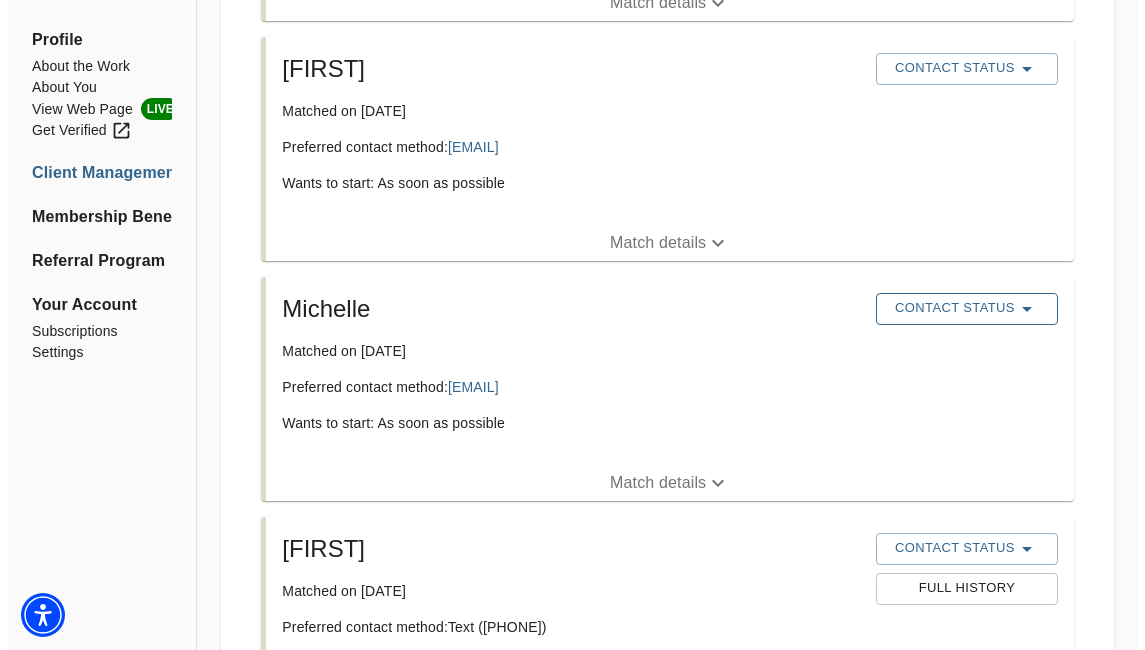 scroll, scrollTop: 2300, scrollLeft: 0, axis: vertical 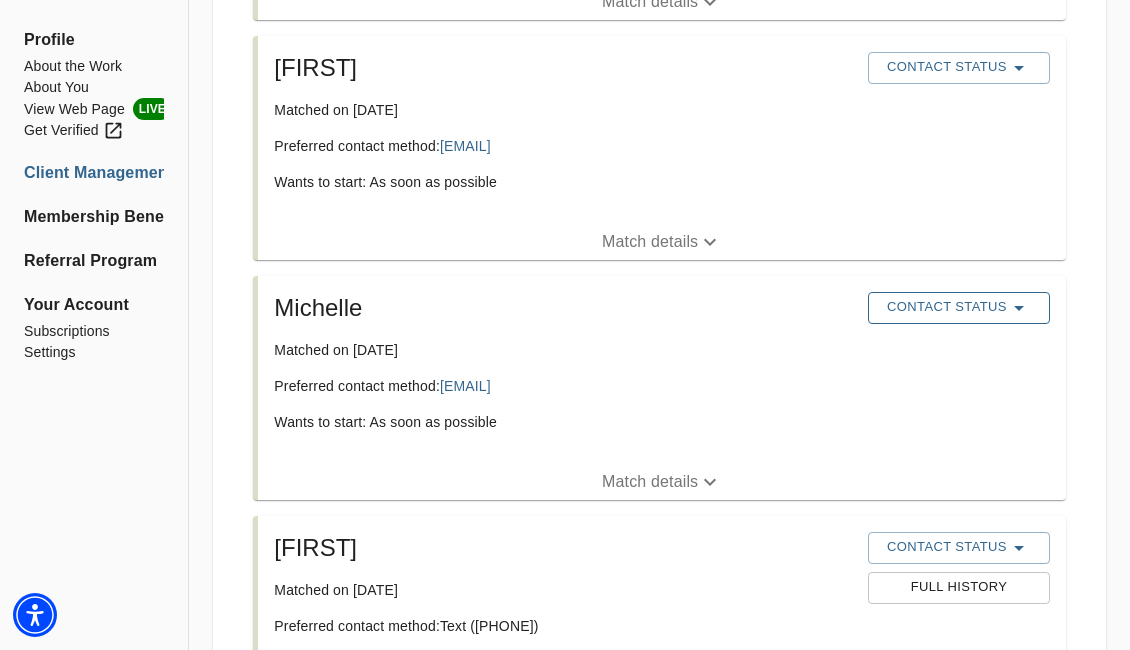 click on "Contact Status" at bounding box center [959, 308] 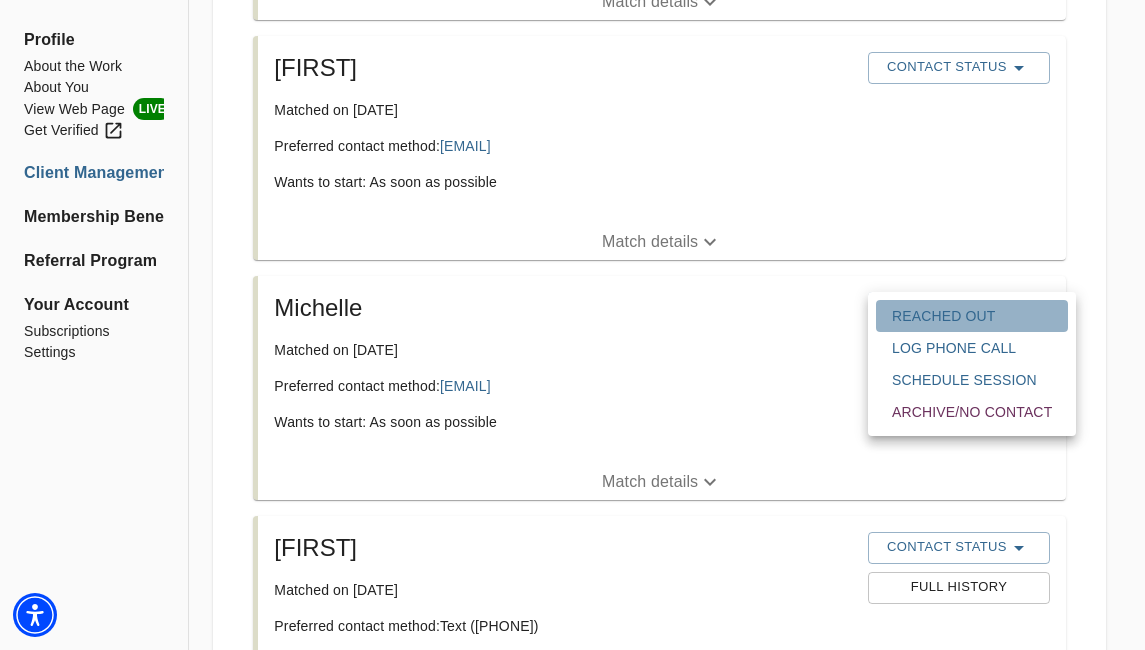click on "Reached Out" at bounding box center [972, 316] 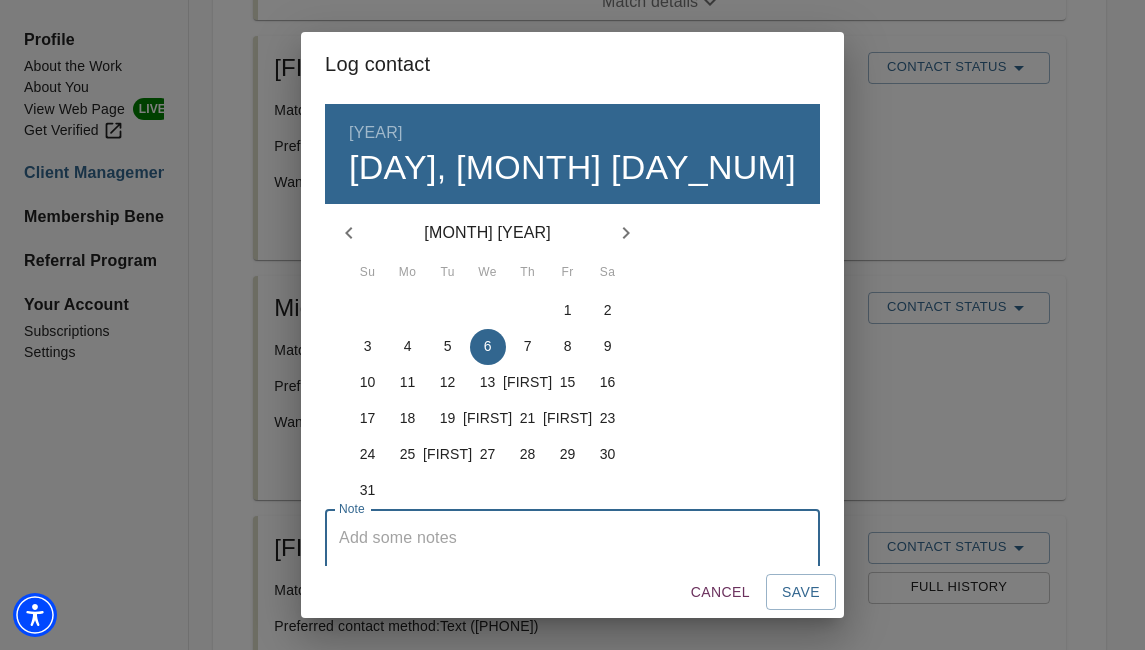 click at bounding box center (572, 556) 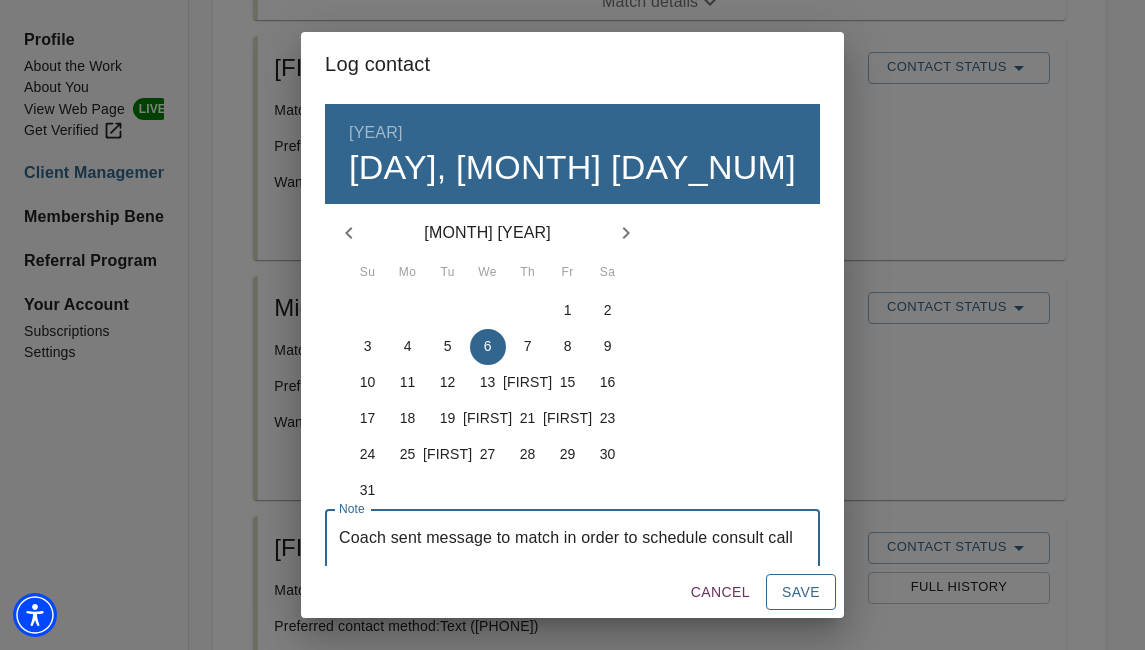 type on "Coach sent message to match in order to schedule consult call" 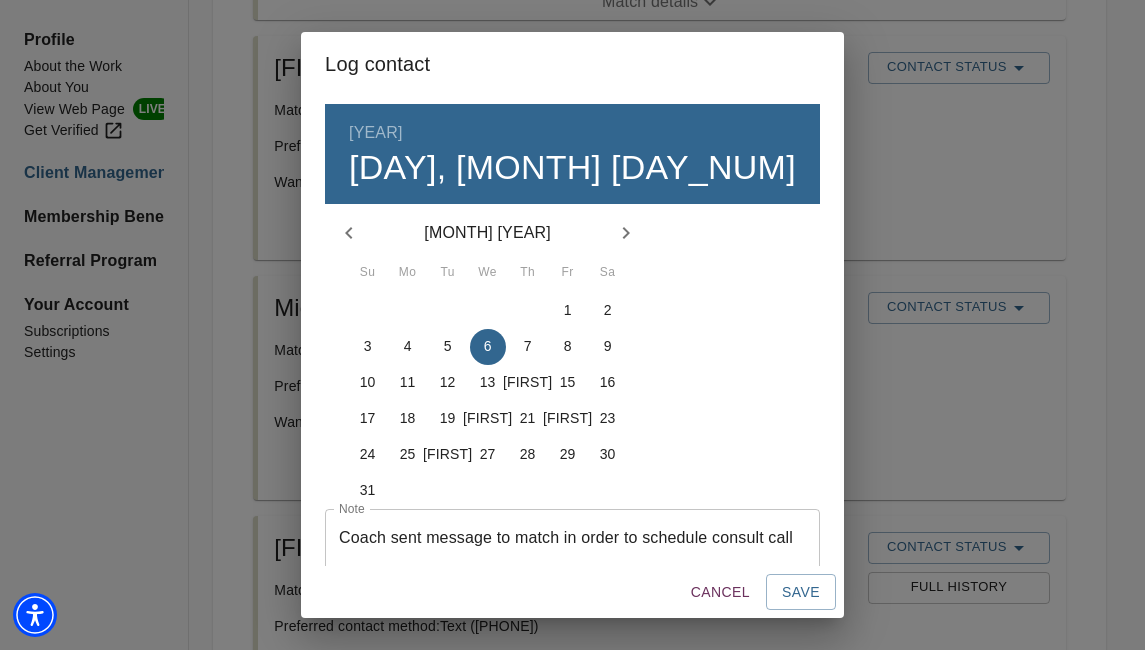 type 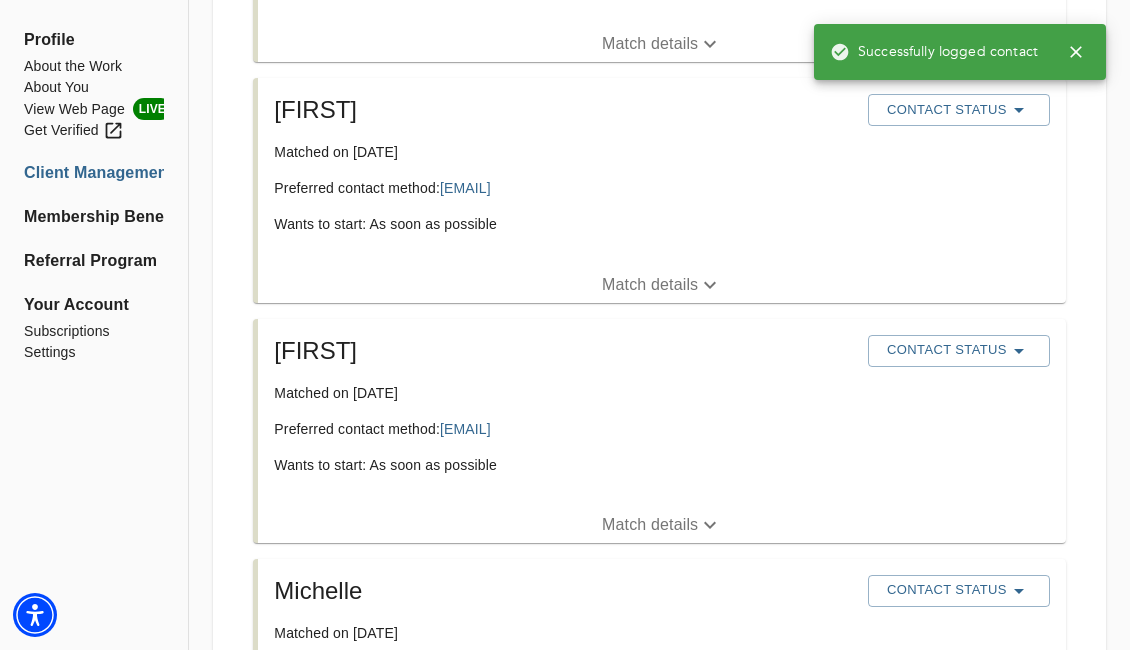 scroll, scrollTop: 1900, scrollLeft: 0, axis: vertical 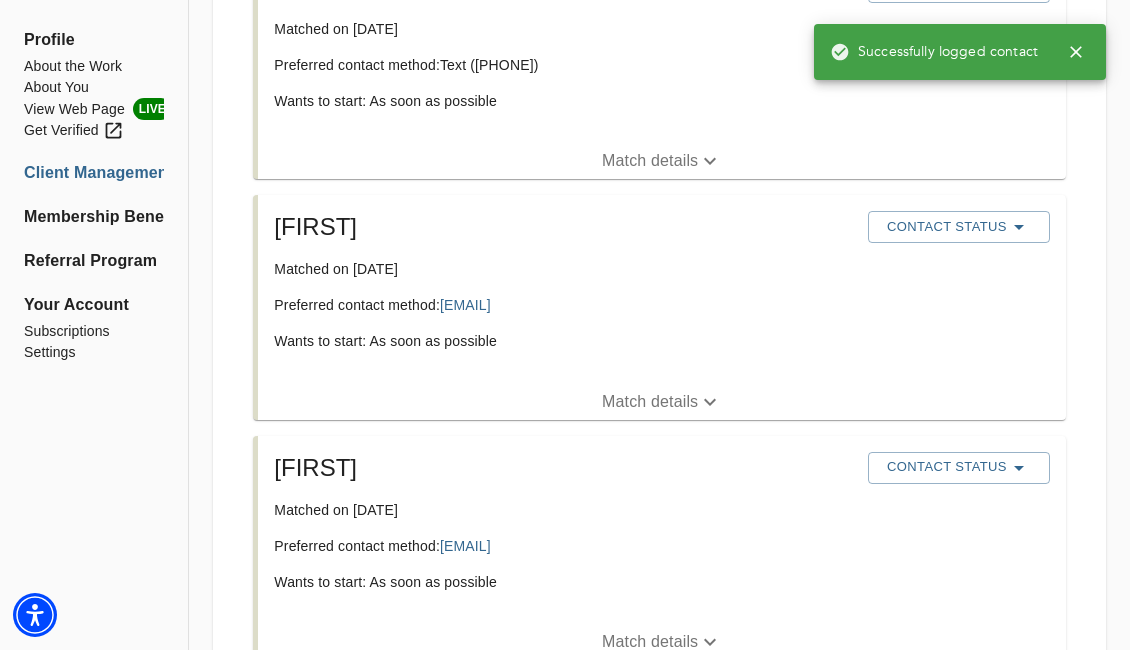 click on "Contact Status" at bounding box center [959, 468] 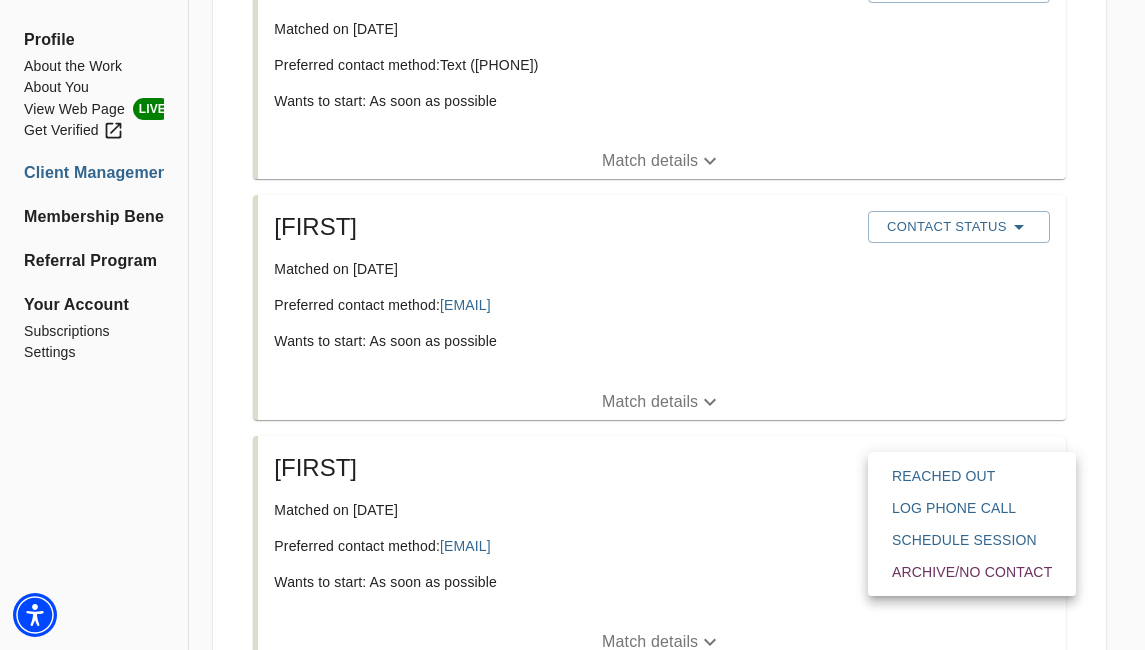click on "Reached Out" at bounding box center (972, 476) 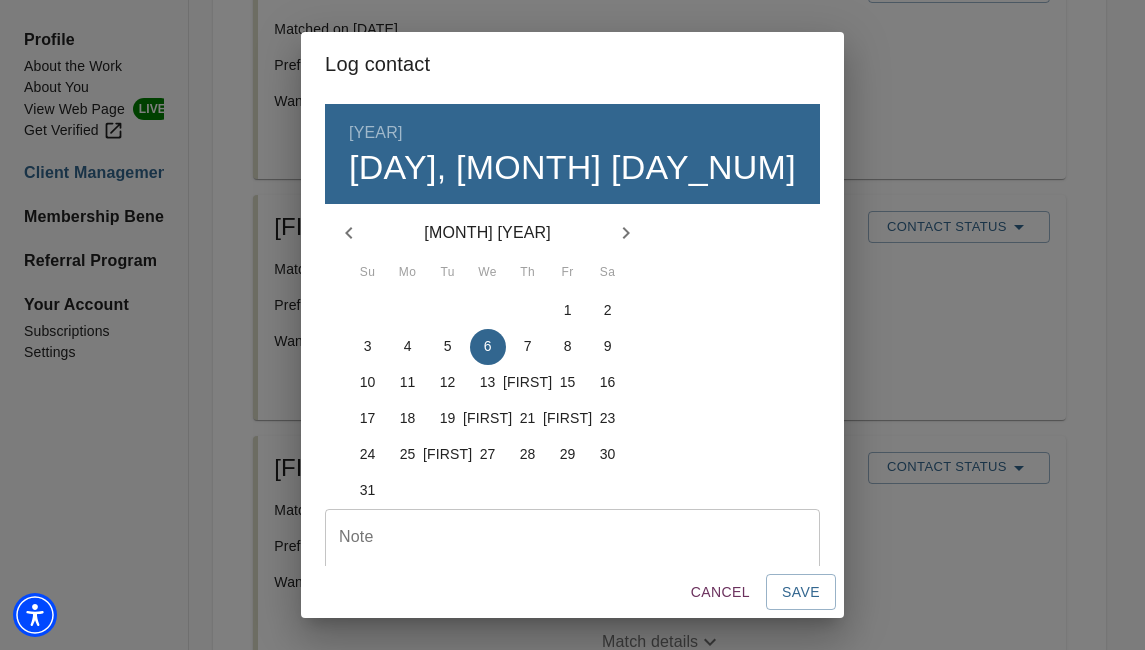 click at bounding box center [572, 556] 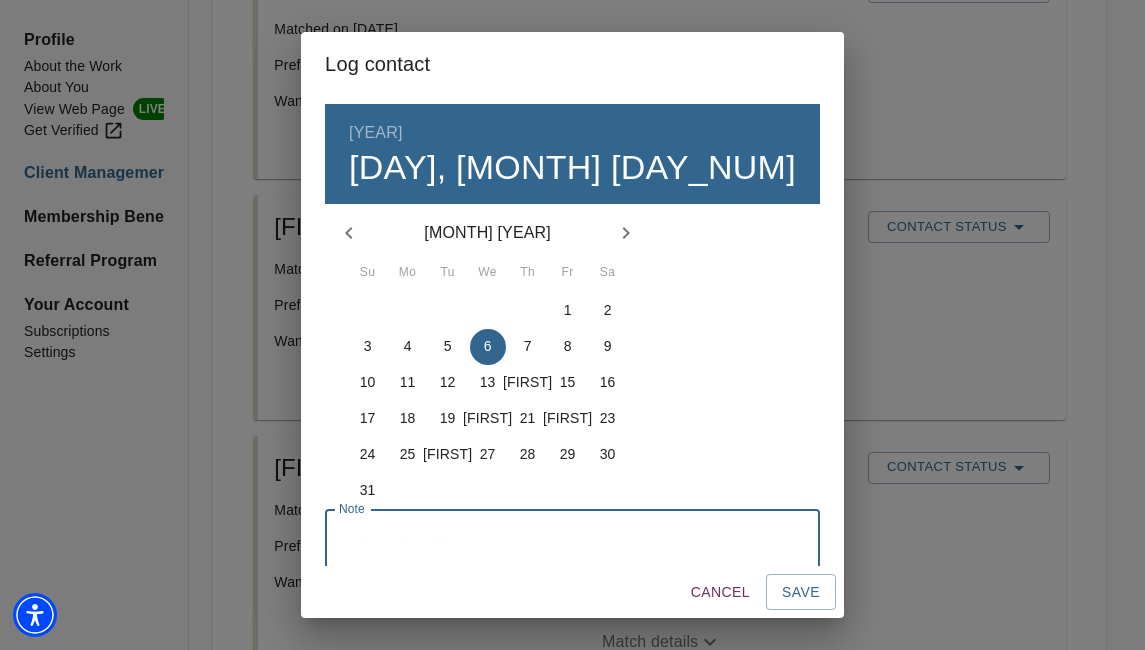 paste on "Coach sent message to match in order to schedule consult call" 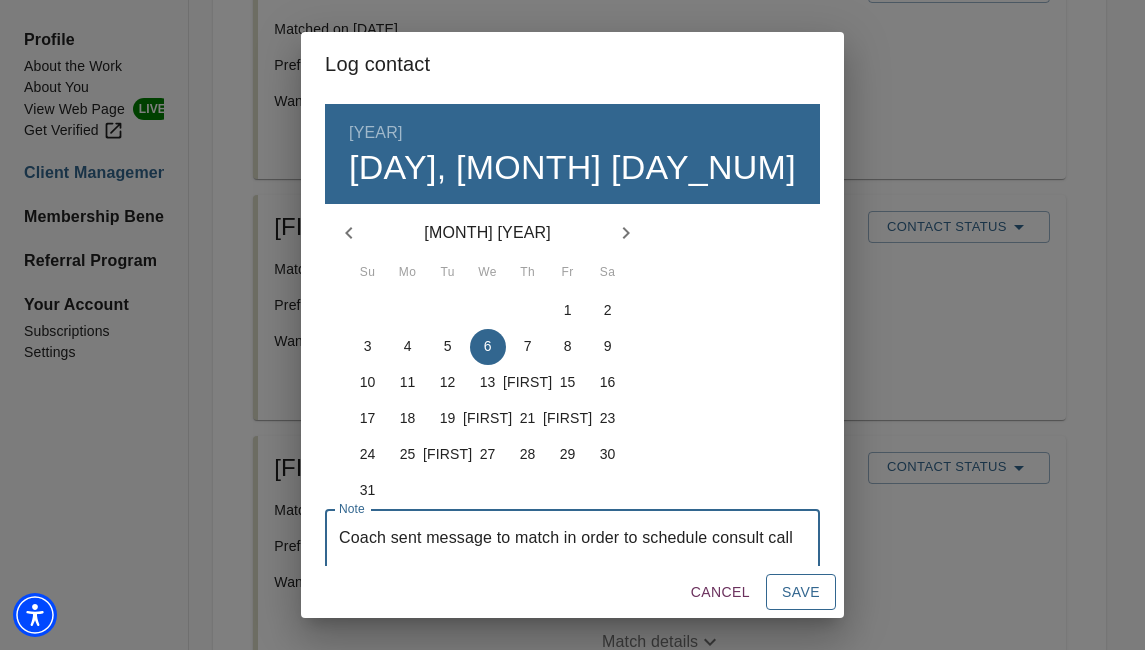 type on "Coach sent message to match in order to schedule consult call" 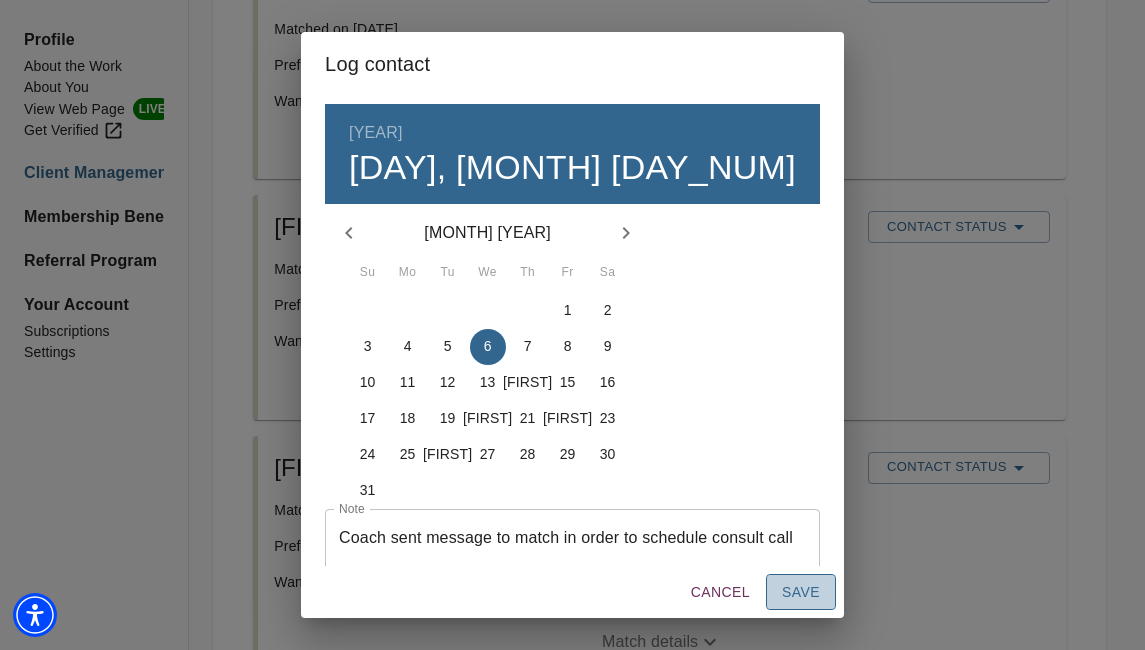 click on "Save" at bounding box center (801, 592) 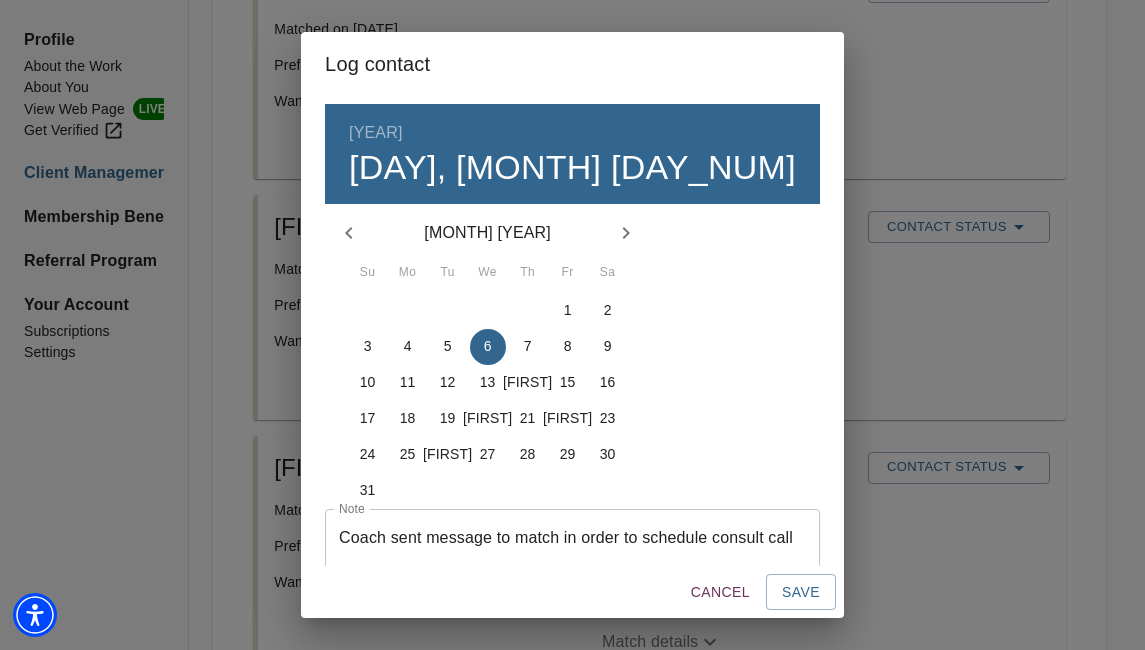 type 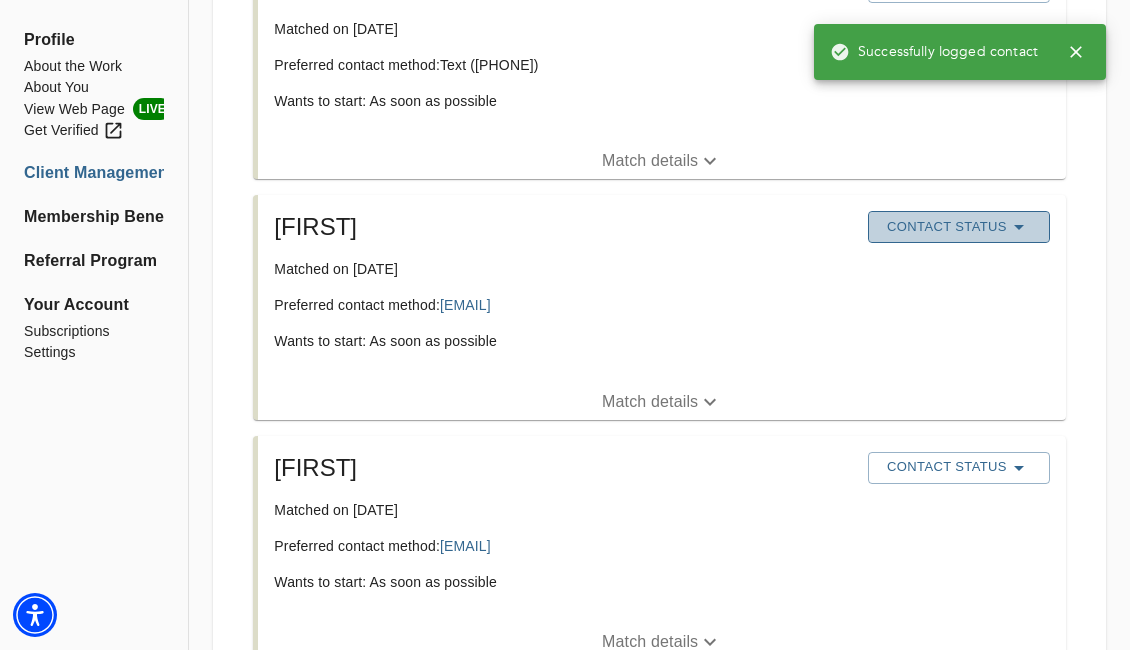 click on "Contact Status" at bounding box center (959, 227) 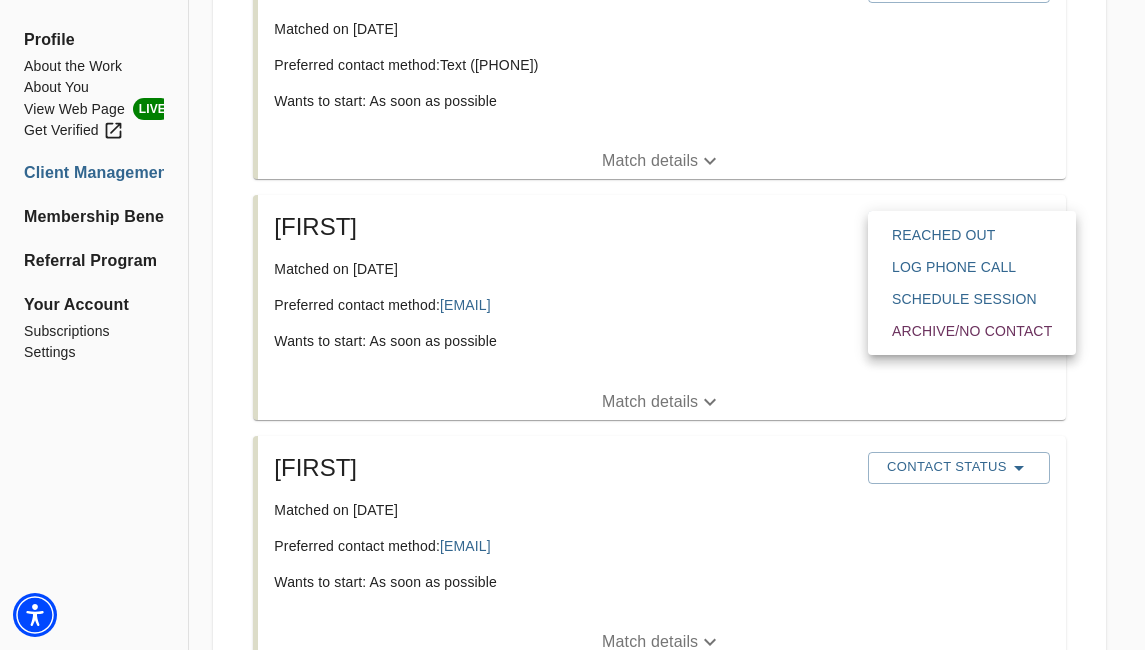 click on "Reached Out" at bounding box center [972, 235] 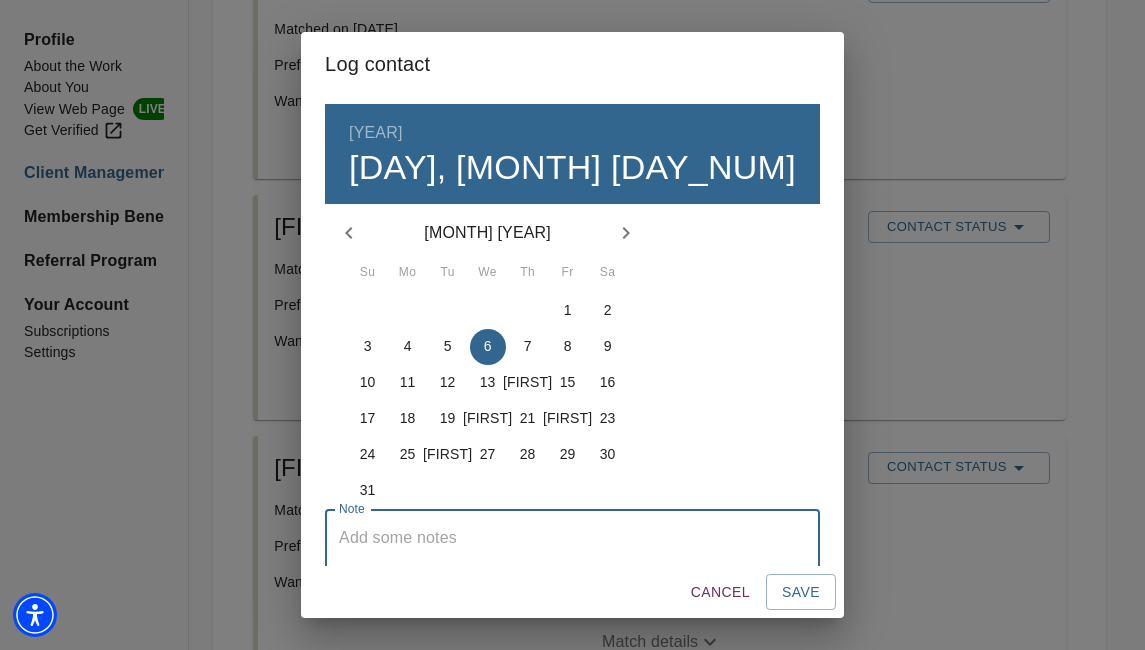 click at bounding box center [572, 556] 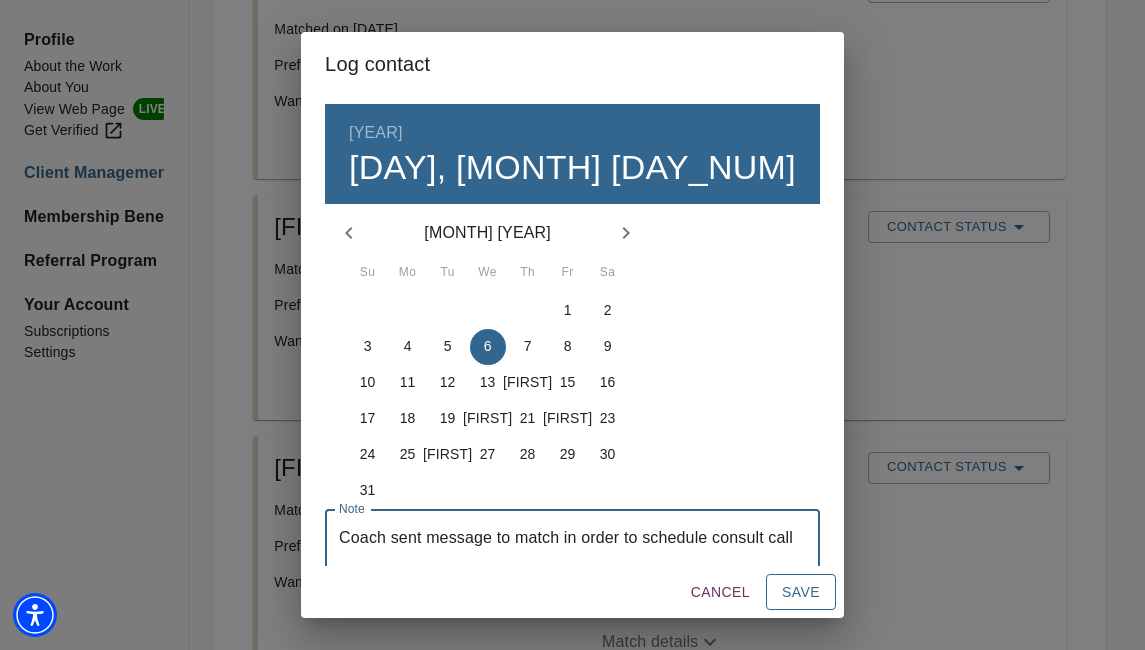type on "Coach sent message to match in order to schedule consult call" 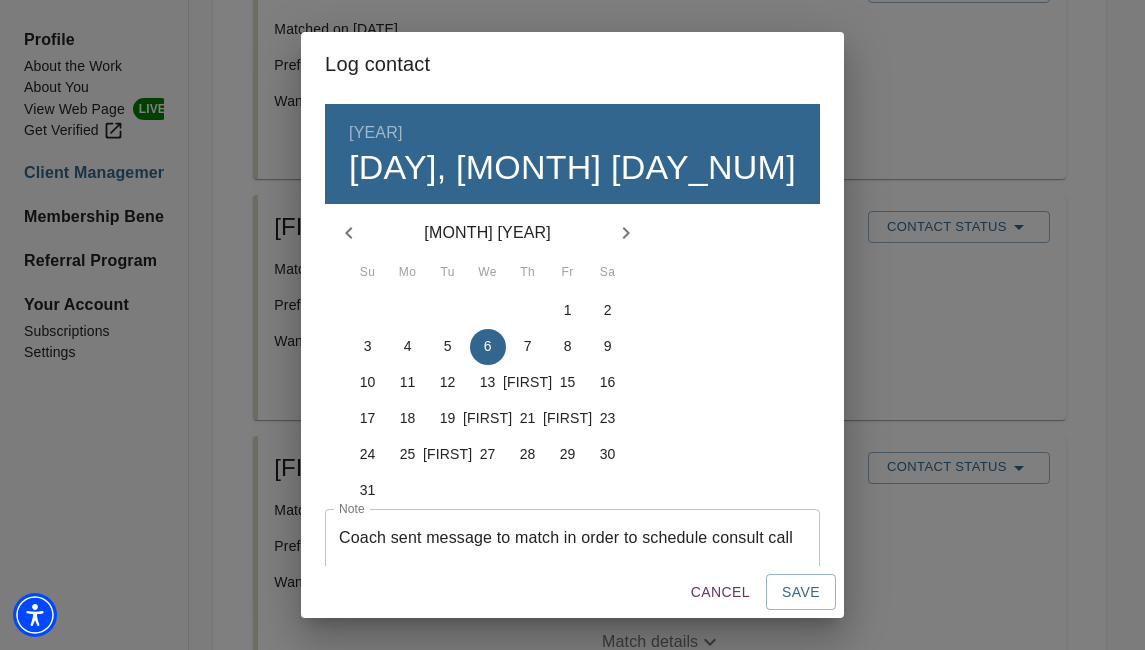 type 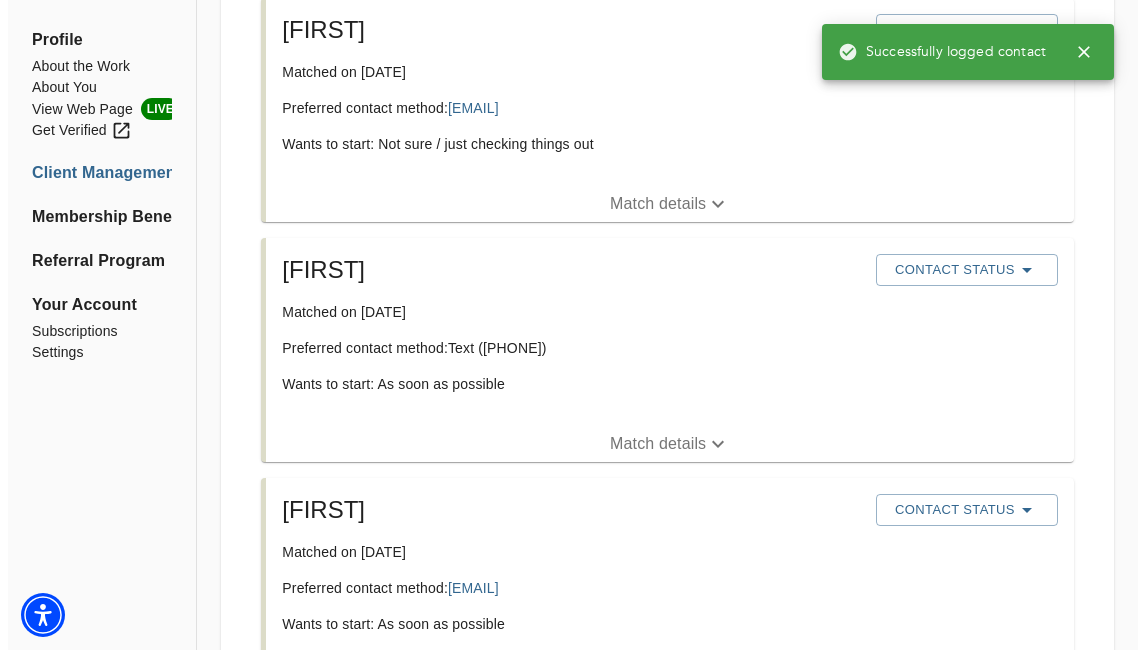 scroll, scrollTop: 1600, scrollLeft: 0, axis: vertical 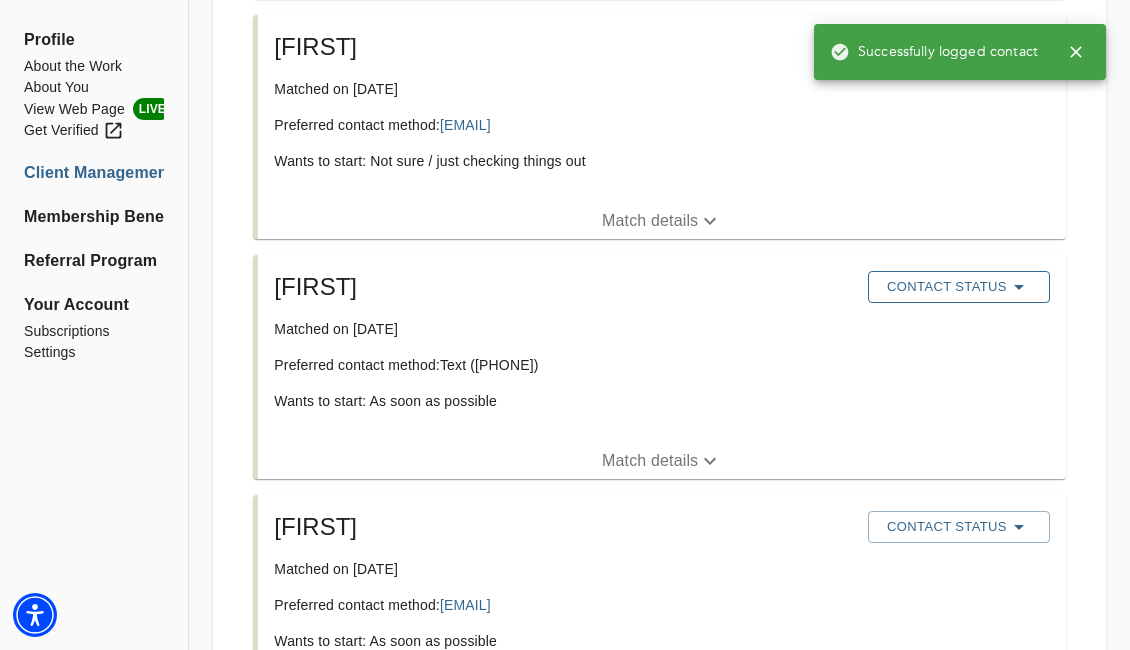 click on "Contact Status" at bounding box center (959, 287) 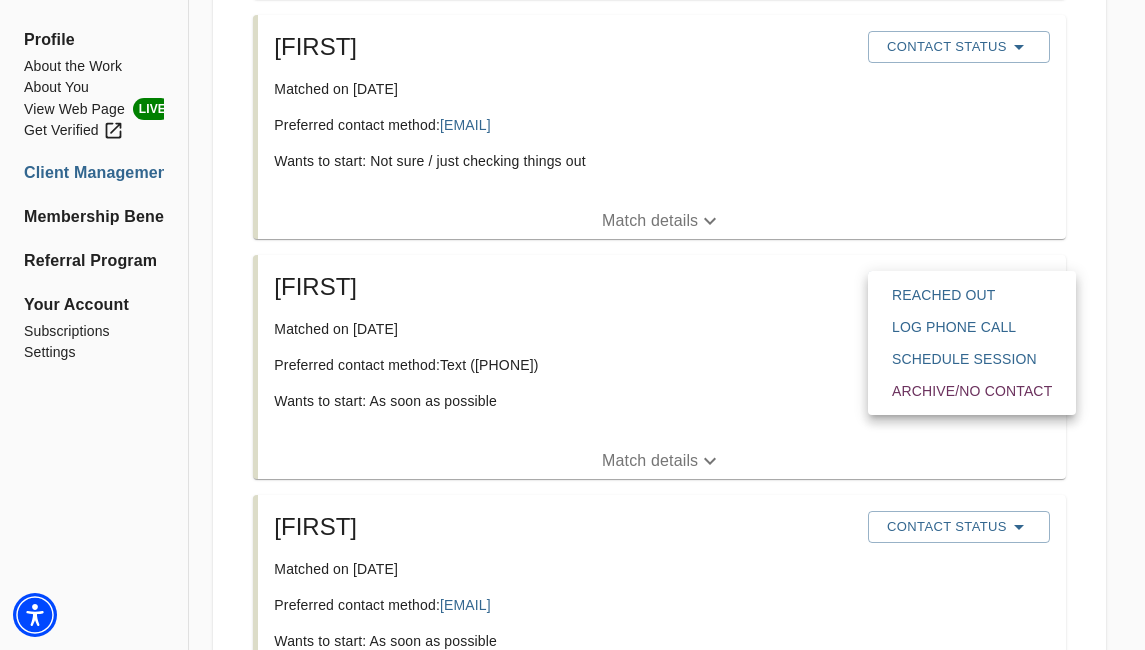 click on "Reached Out" at bounding box center (972, 295) 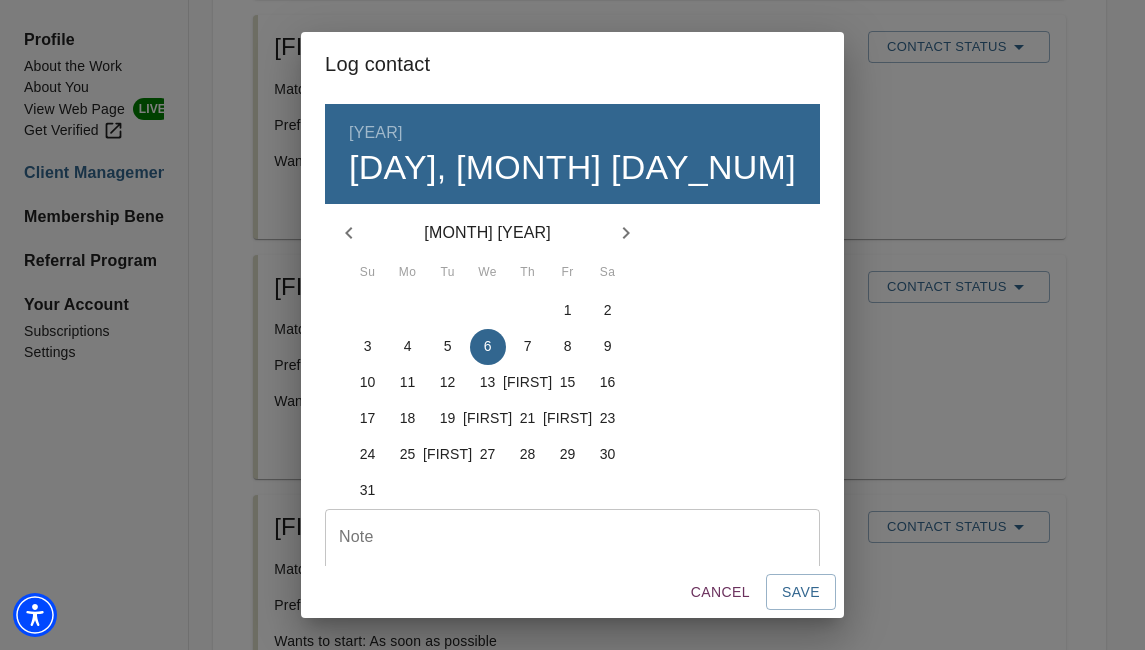 click at bounding box center [572, 556] 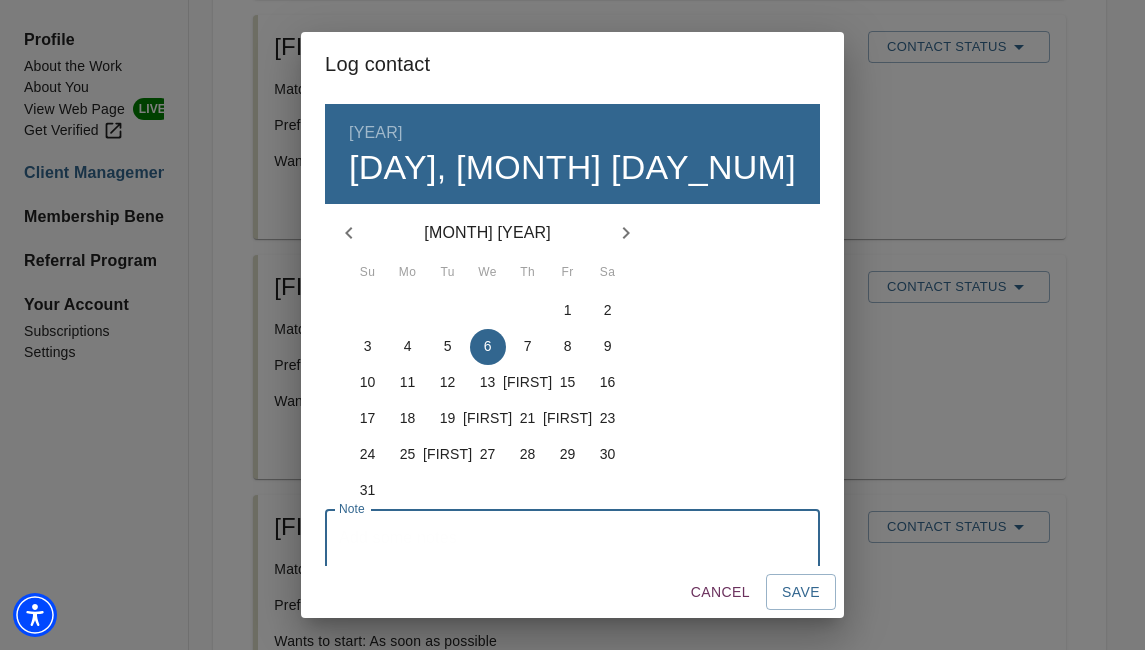paste on "Coach sent message to match in order to schedule consult call" 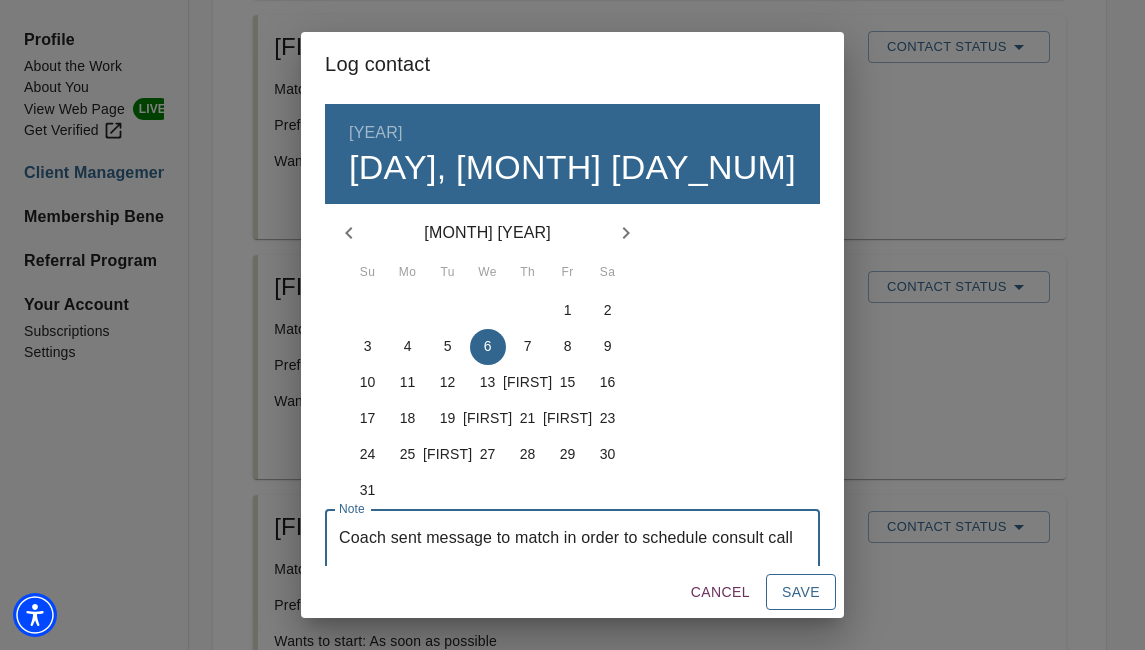 type on "Coach sent message to match in order to schedule consult call" 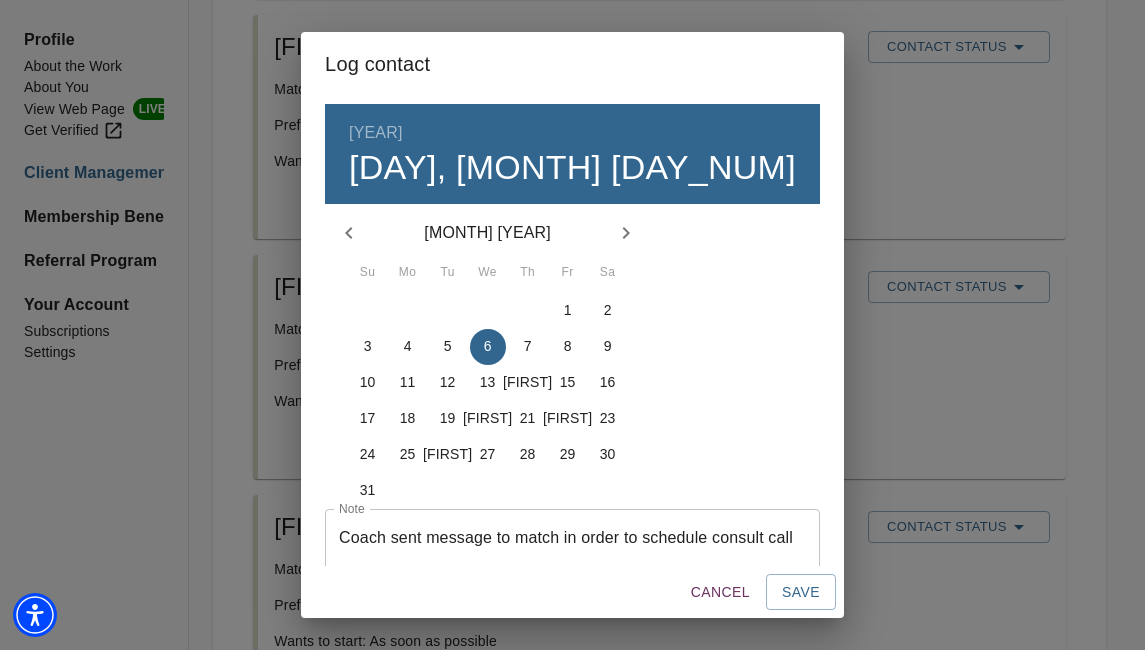 type 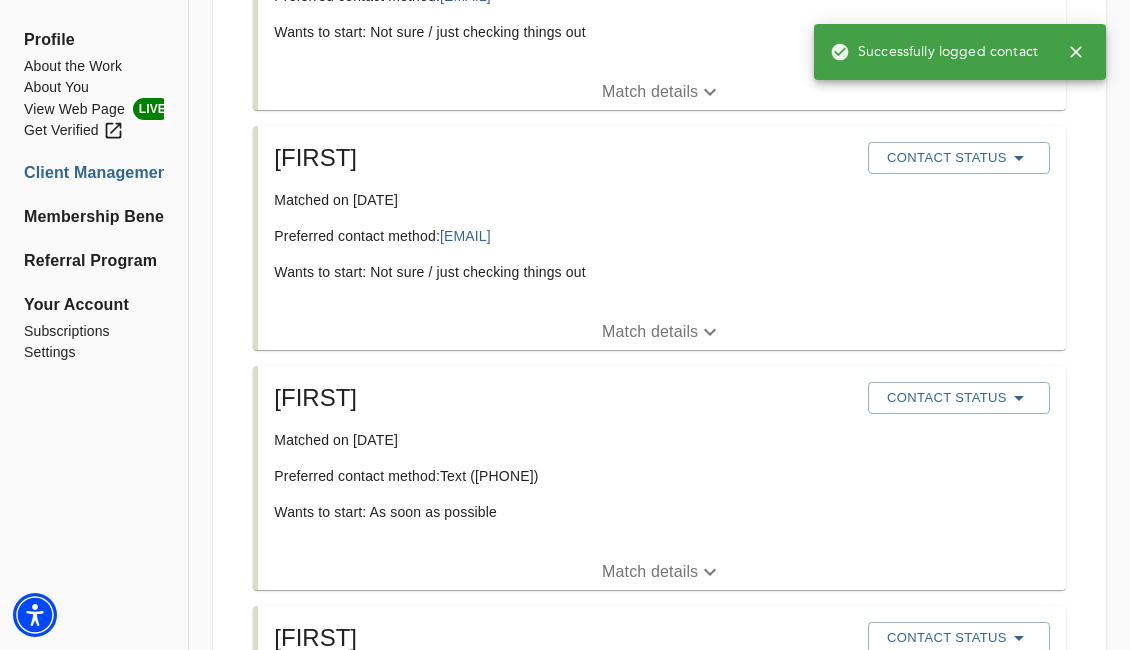 scroll, scrollTop: 1400, scrollLeft: 0, axis: vertical 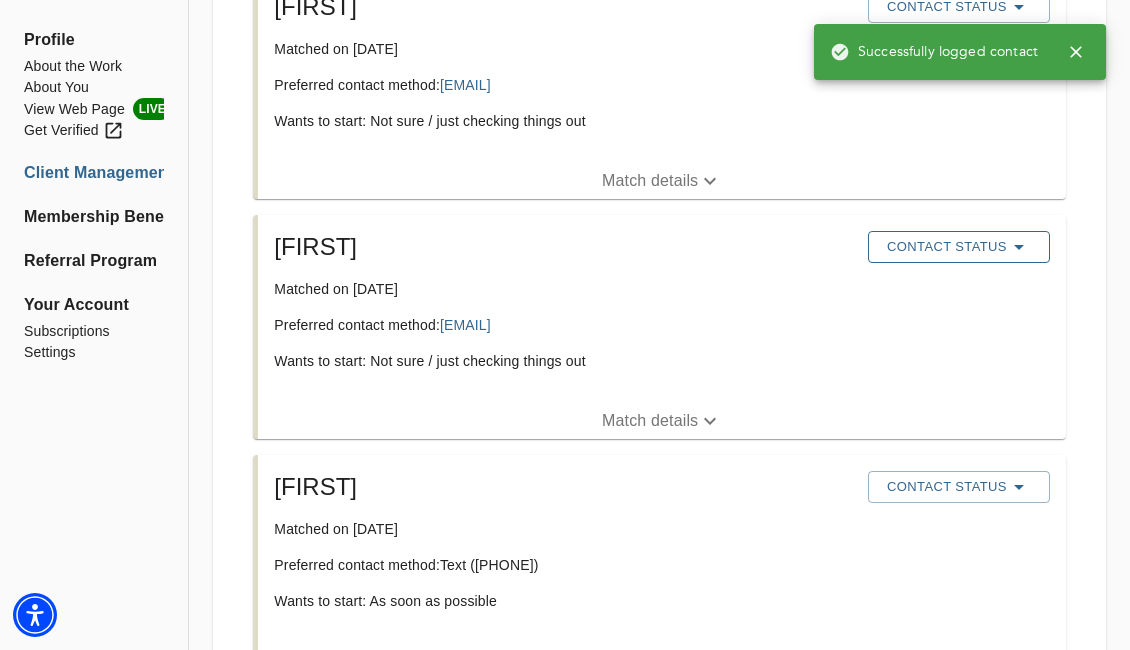 click on "Contact Status" at bounding box center [959, 247] 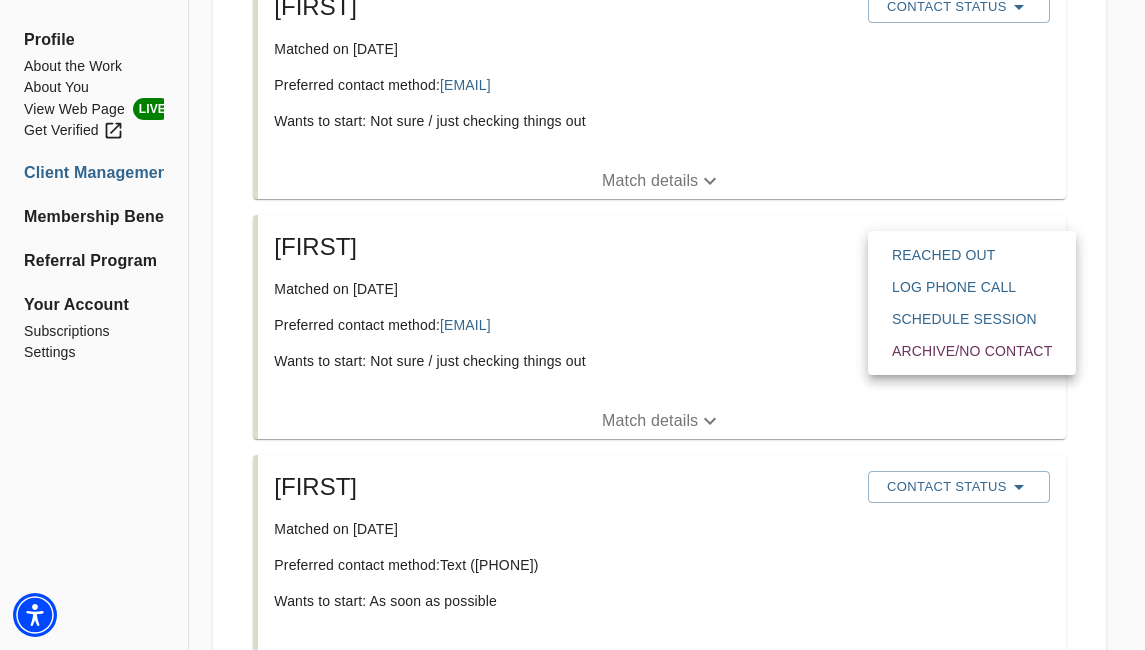 click on "Reached Out" at bounding box center [972, 255] 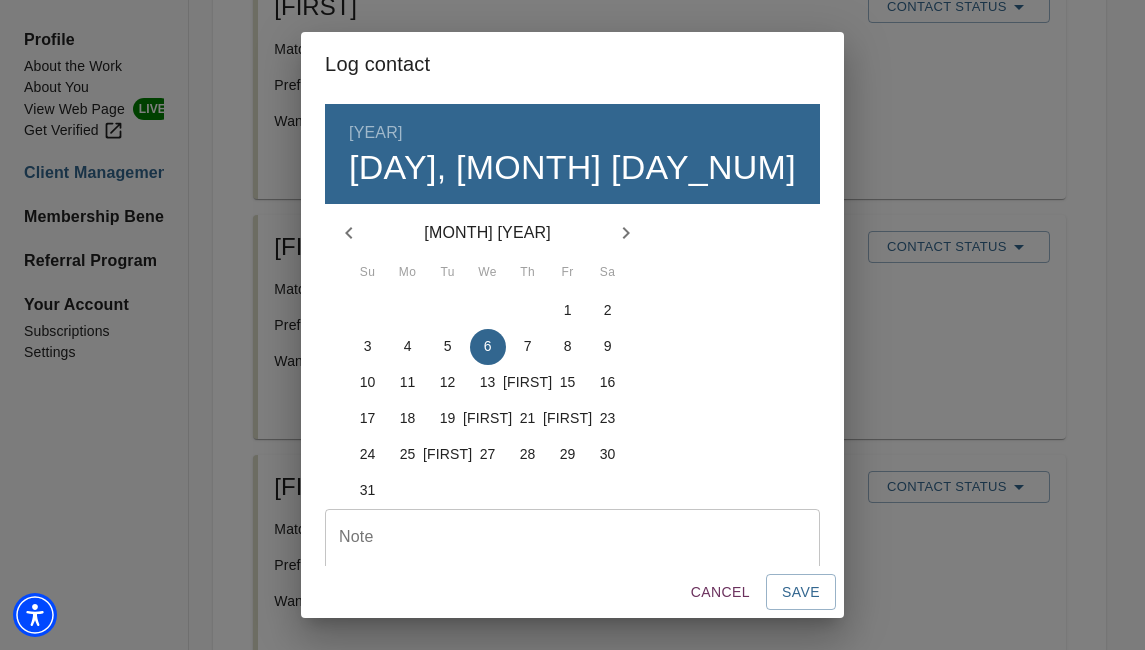click at bounding box center [572, 556] 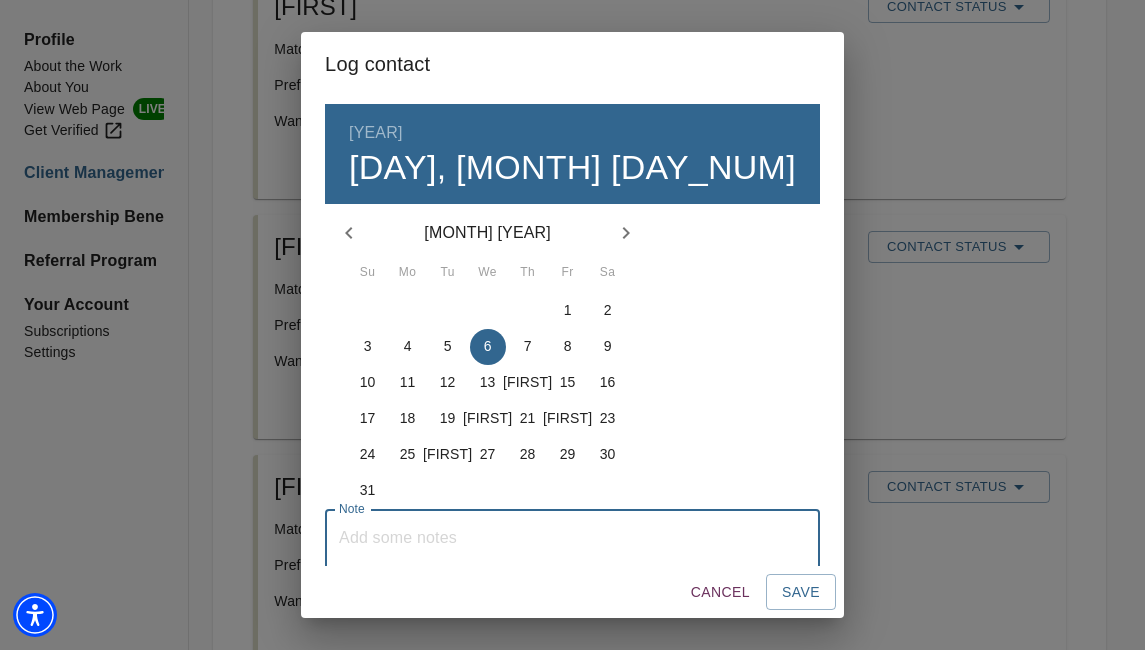 paste on "Coach sent message to match in order to schedule consult call" 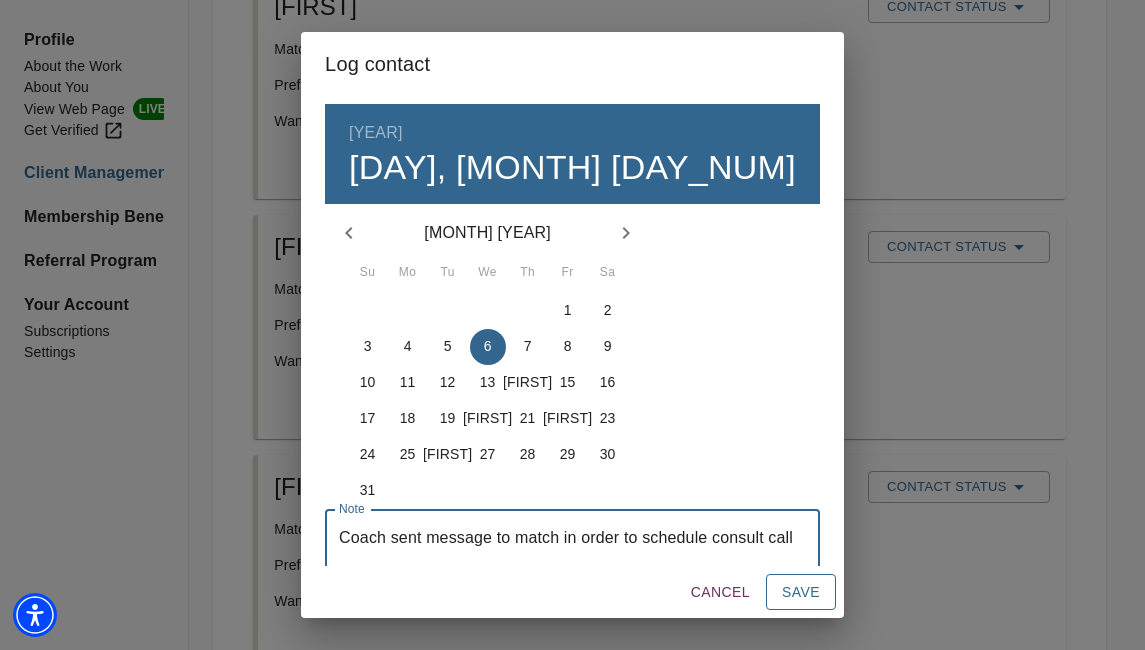 type on "Coach sent message to match in order to schedule consult call" 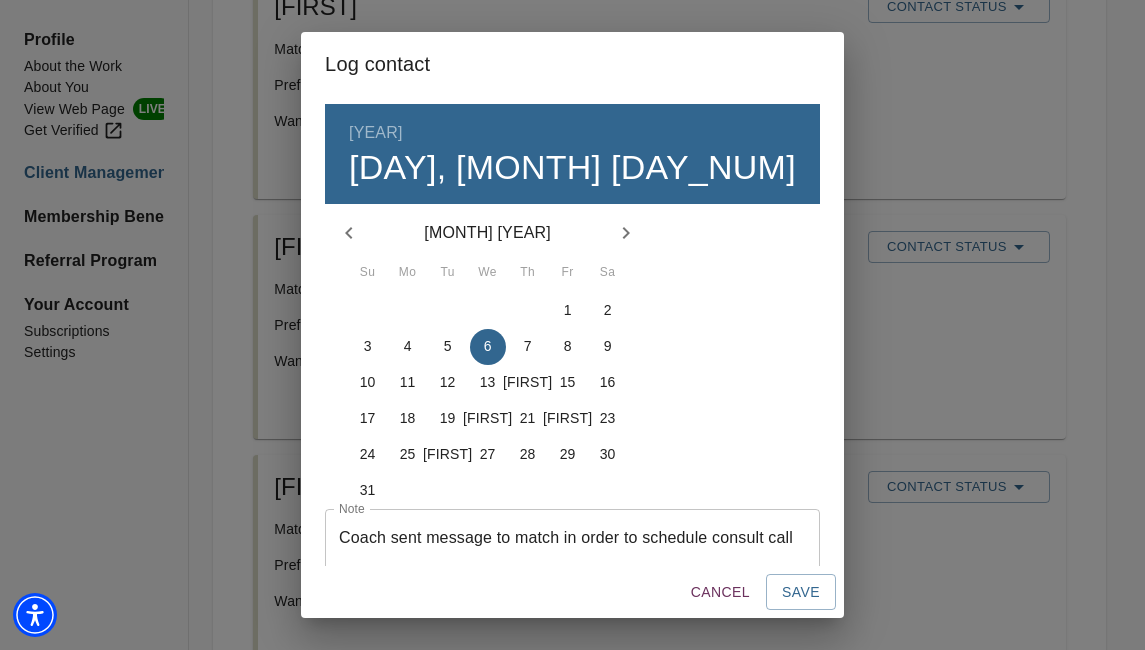 type 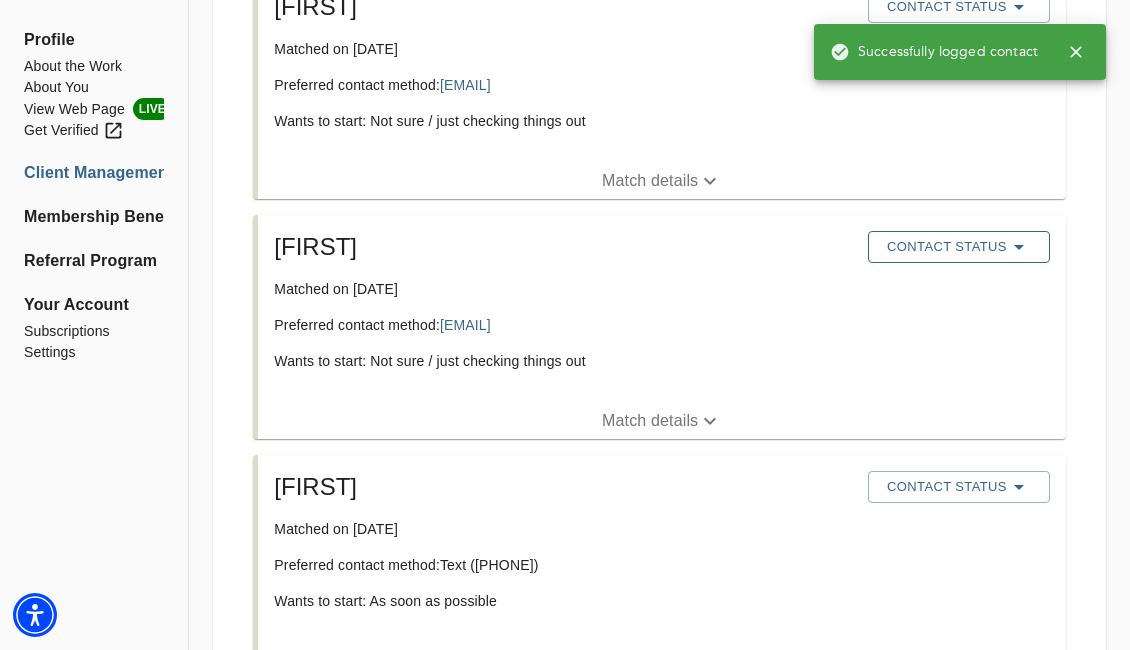 click on "Contact Status" at bounding box center [959, 247] 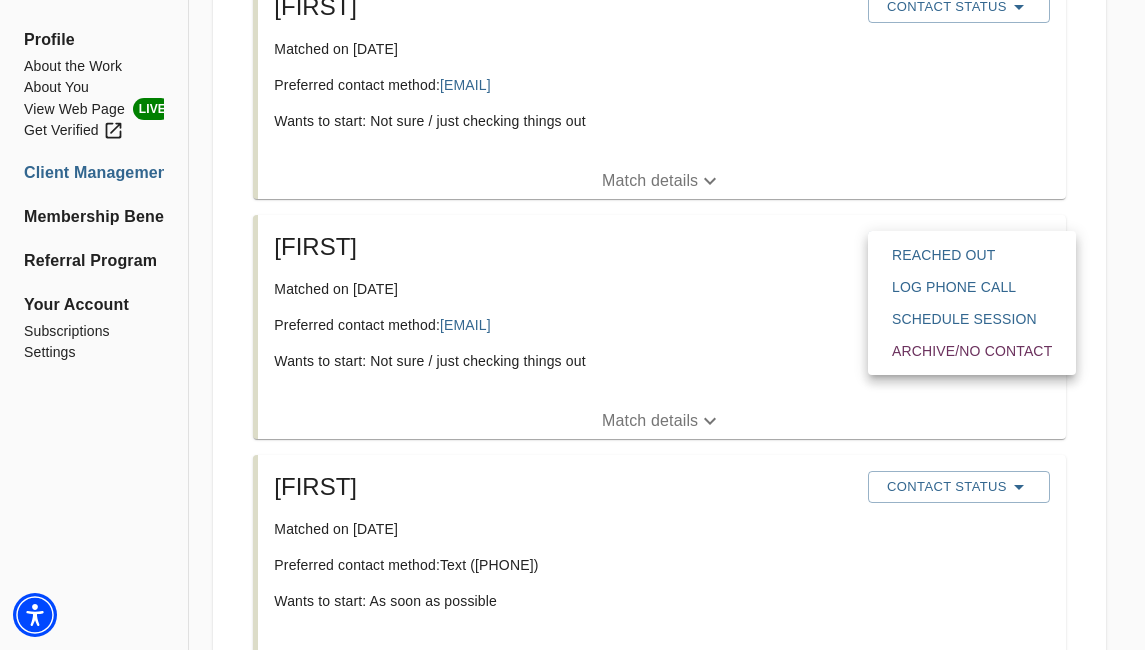 click on "Reached Out" at bounding box center (972, 255) 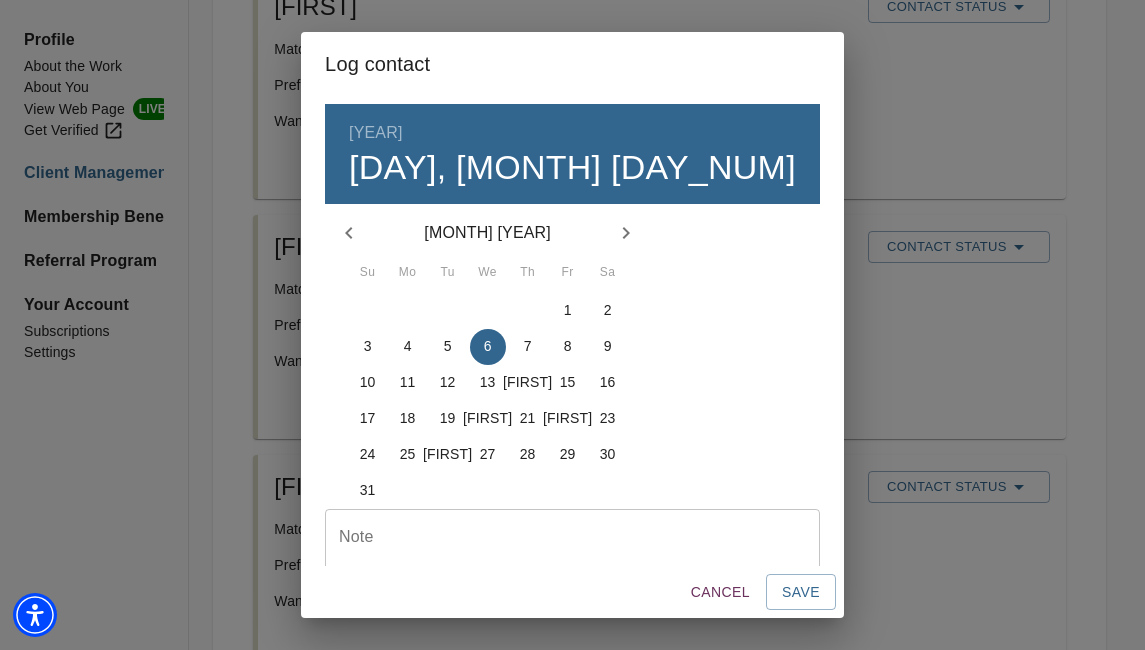 click at bounding box center (572, 556) 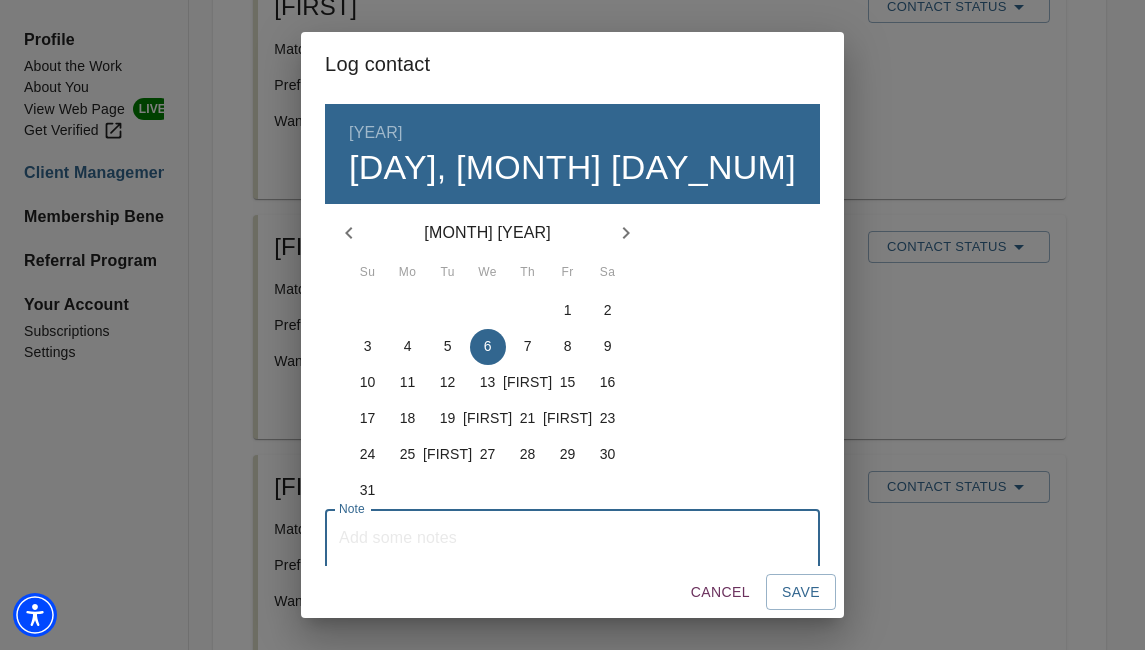 paste on "Coach sent message to match in order to schedule consult call" 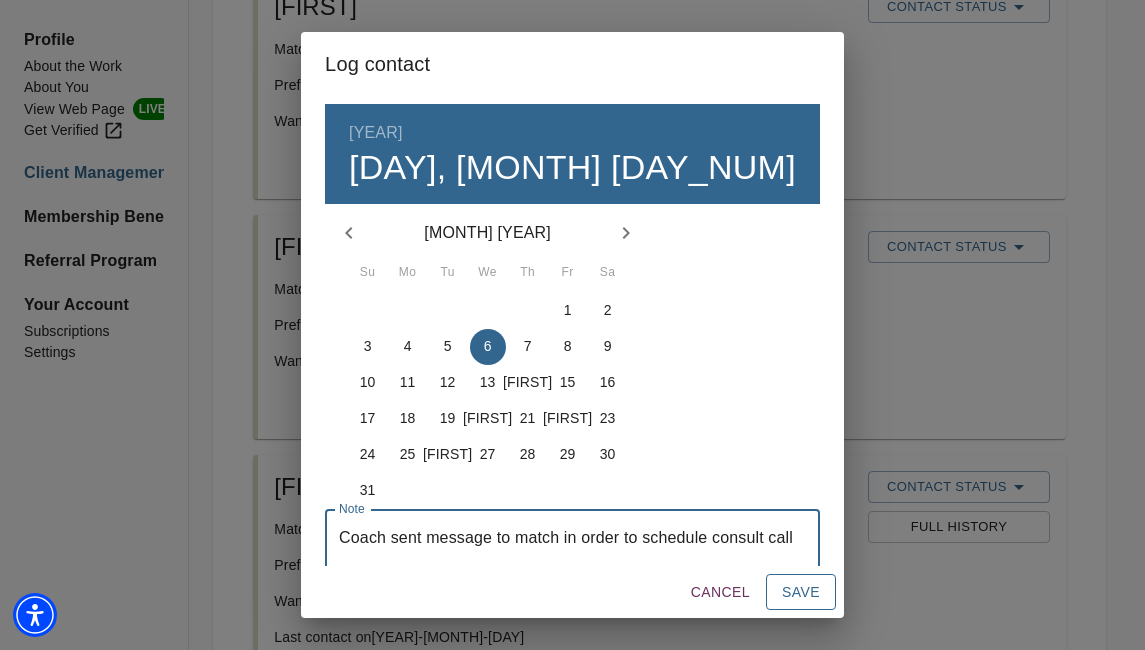 type on "Coach sent message to match in order to schedule consult call" 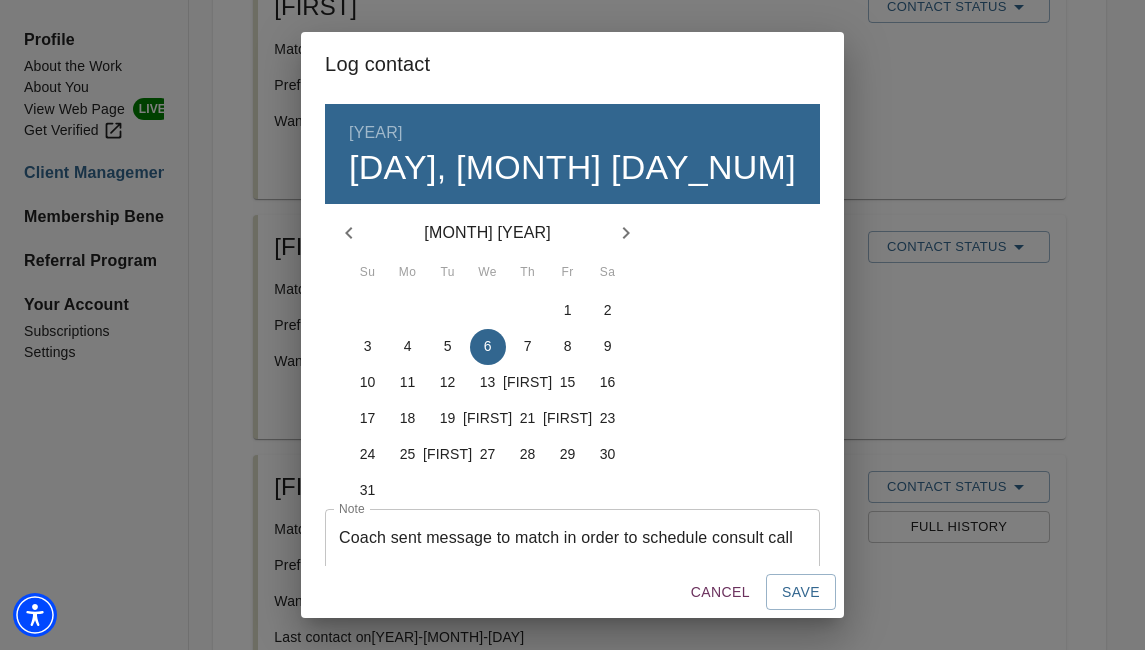 type 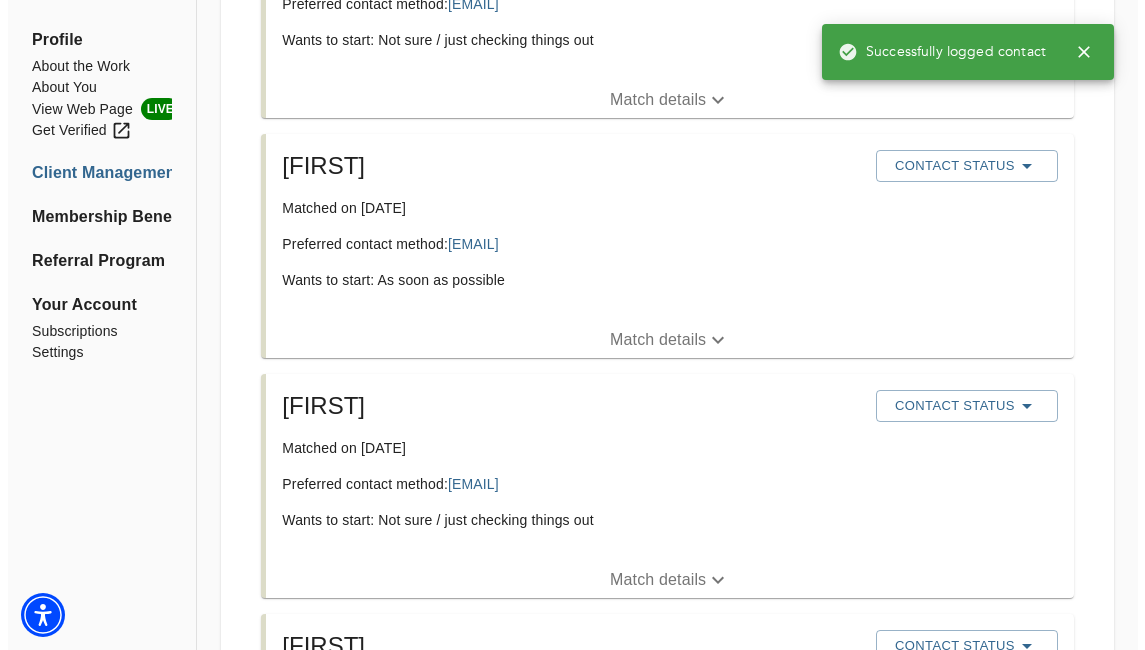 scroll, scrollTop: 1000, scrollLeft: 0, axis: vertical 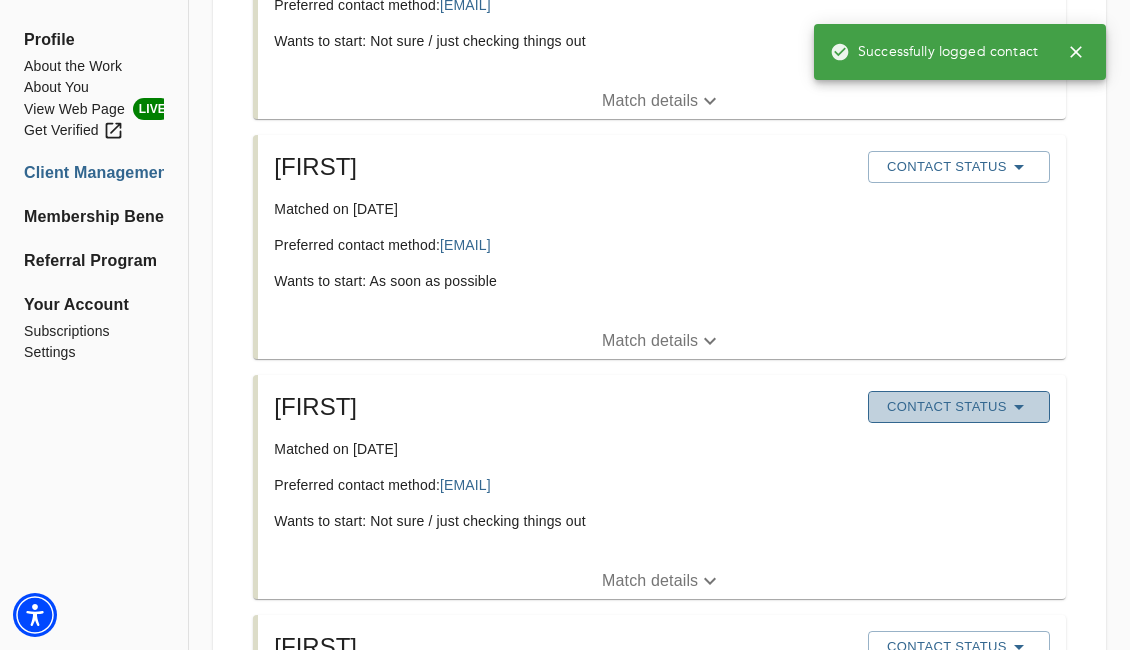click on "Contact Status" at bounding box center (959, 407) 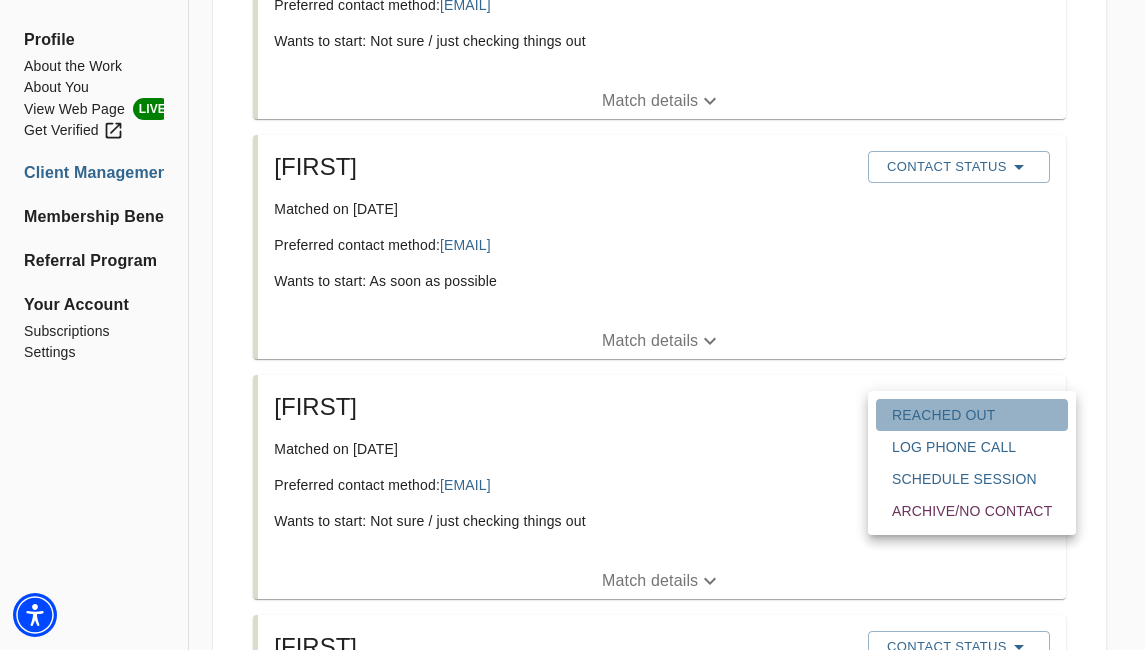 click on "Reached Out" at bounding box center [972, 415] 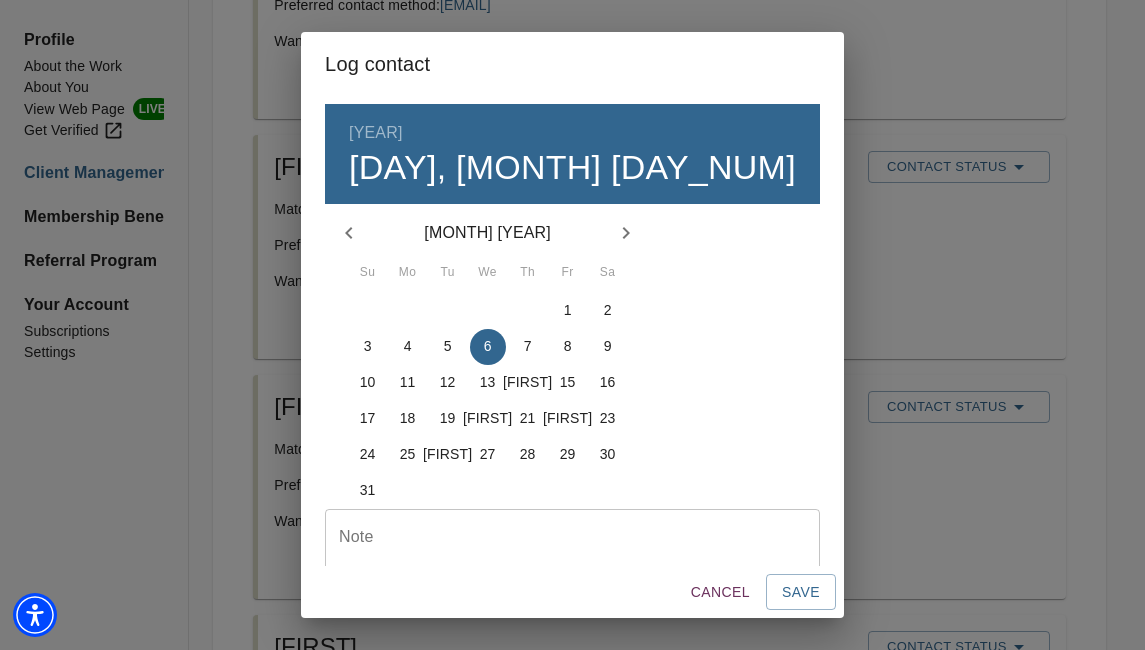 click at bounding box center [572, 556] 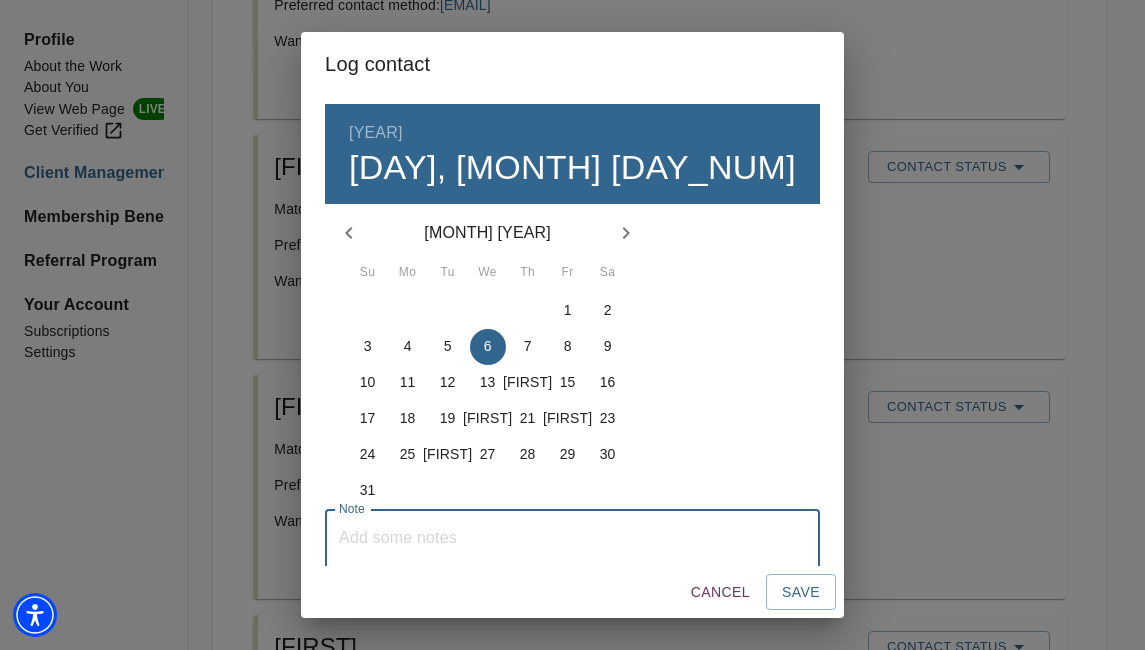 paste on "Coach sent message to match in order to schedule consult call" 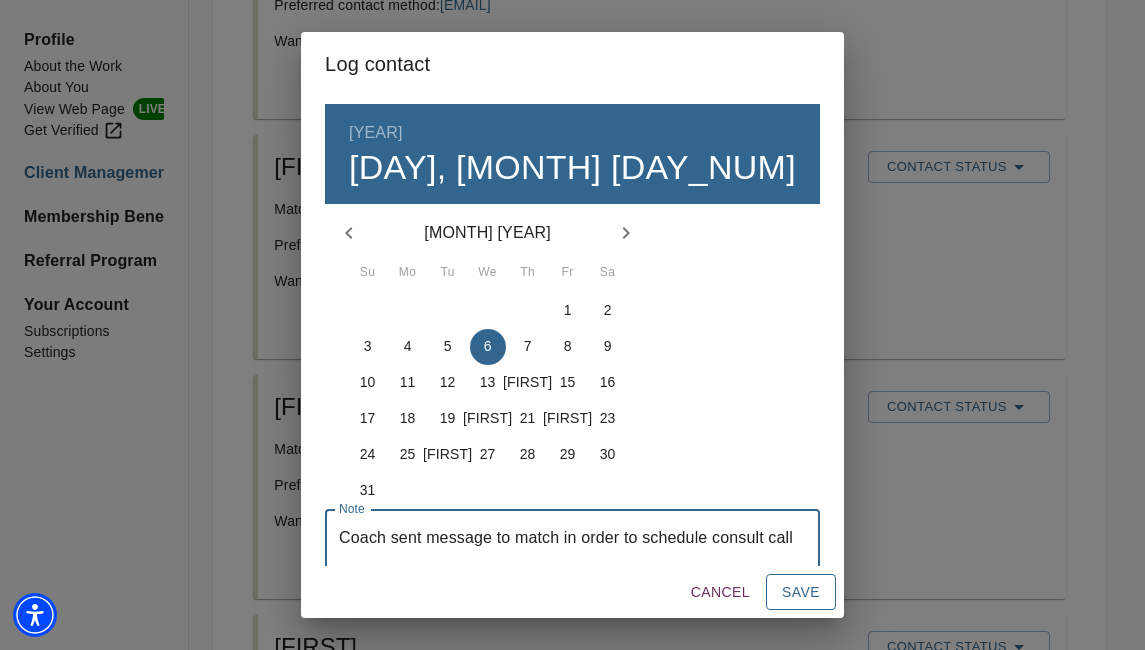 type on "Coach sent message to match in order to schedule consult call" 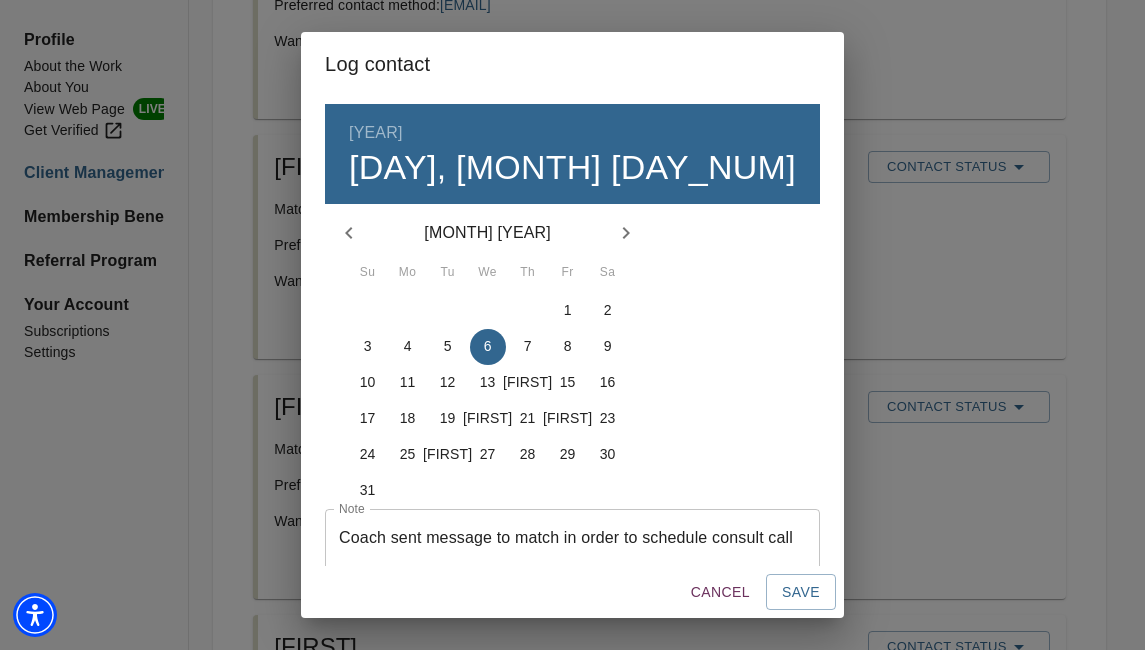 type 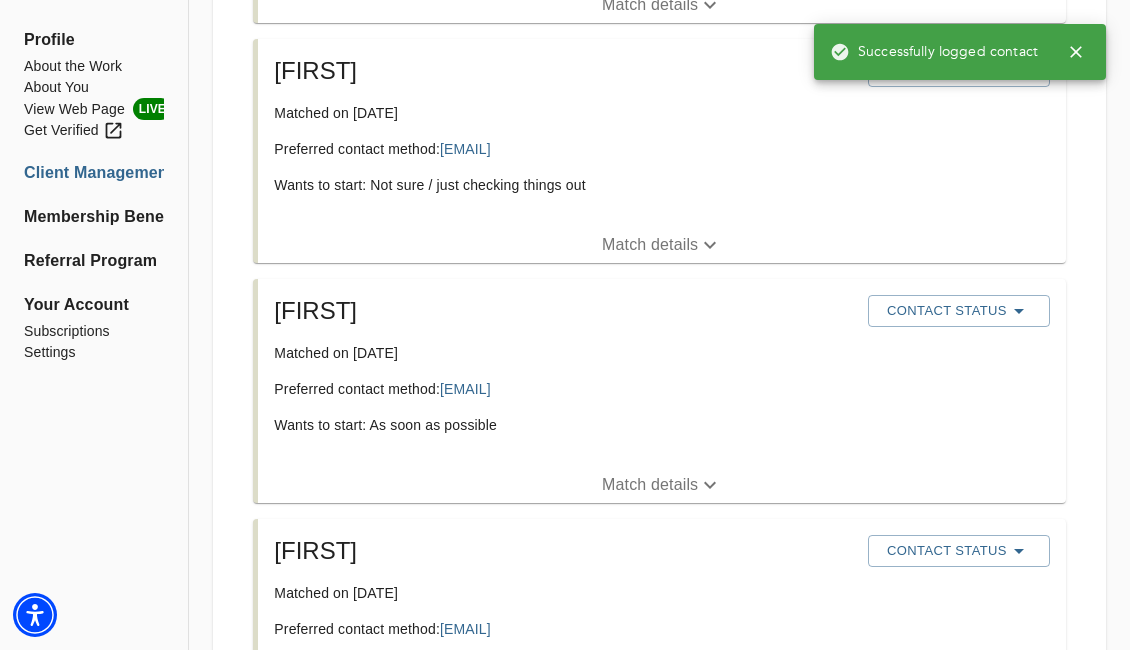 scroll, scrollTop: 700, scrollLeft: 0, axis: vertical 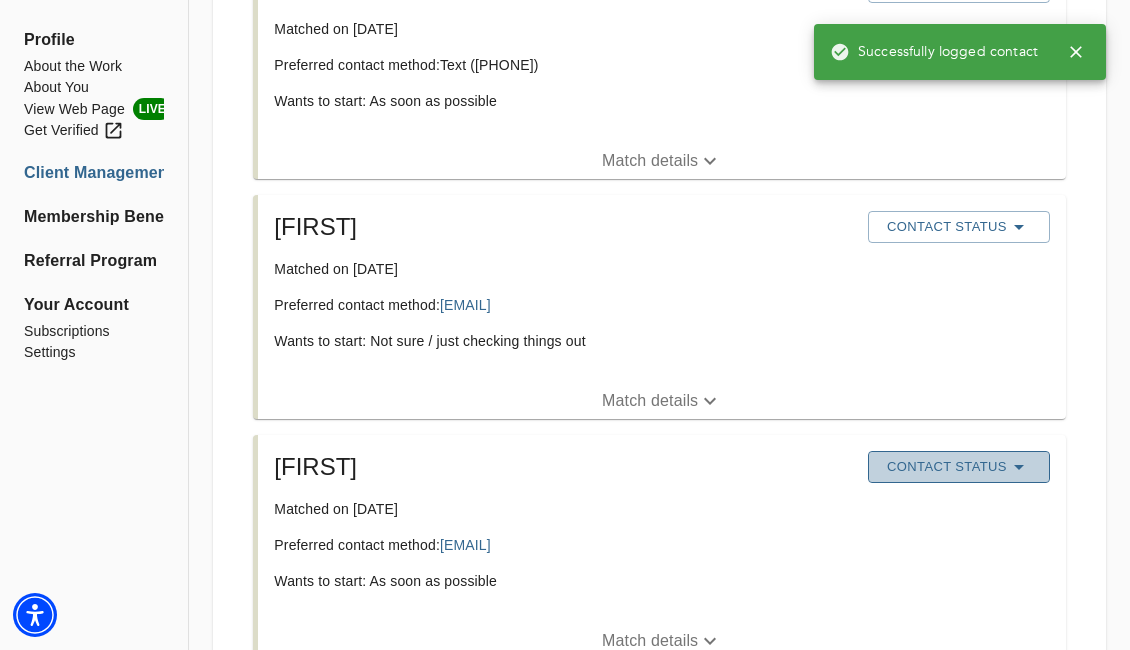click on "Contact Status" at bounding box center (959, 467) 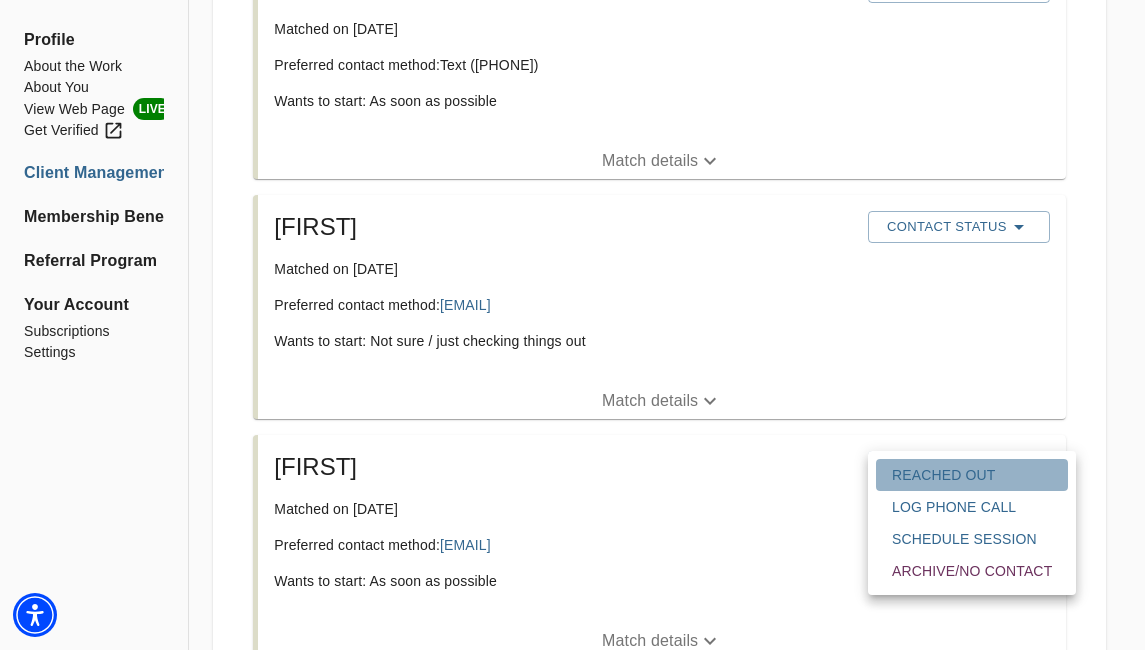 click on "Reached Out" at bounding box center [972, 475] 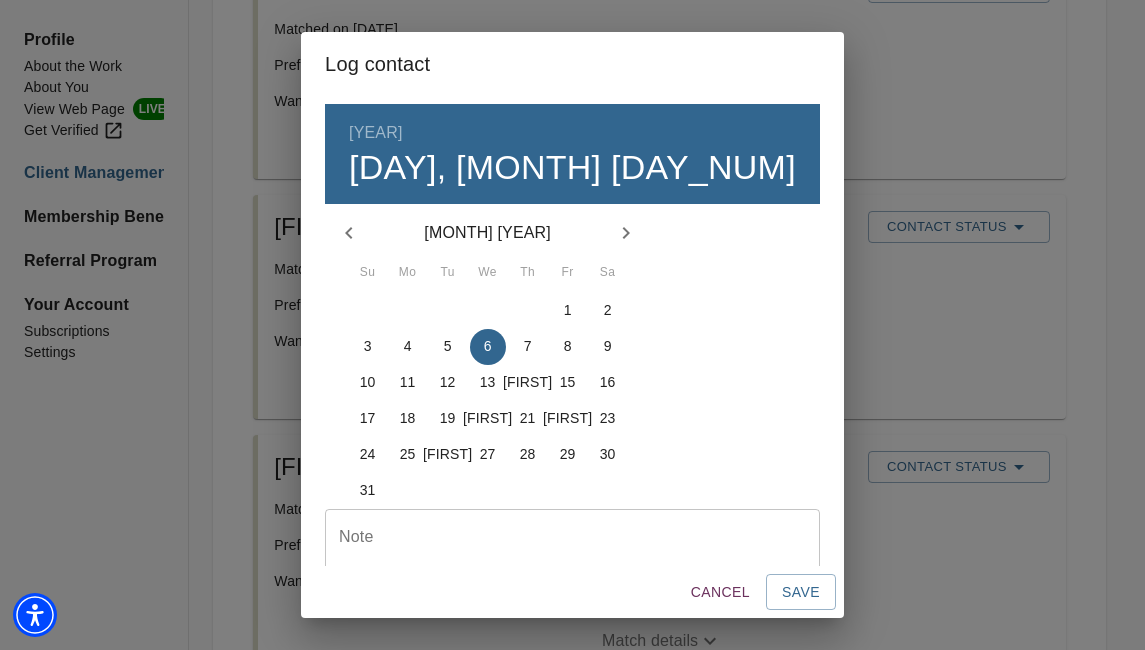 click at bounding box center [572, 556] 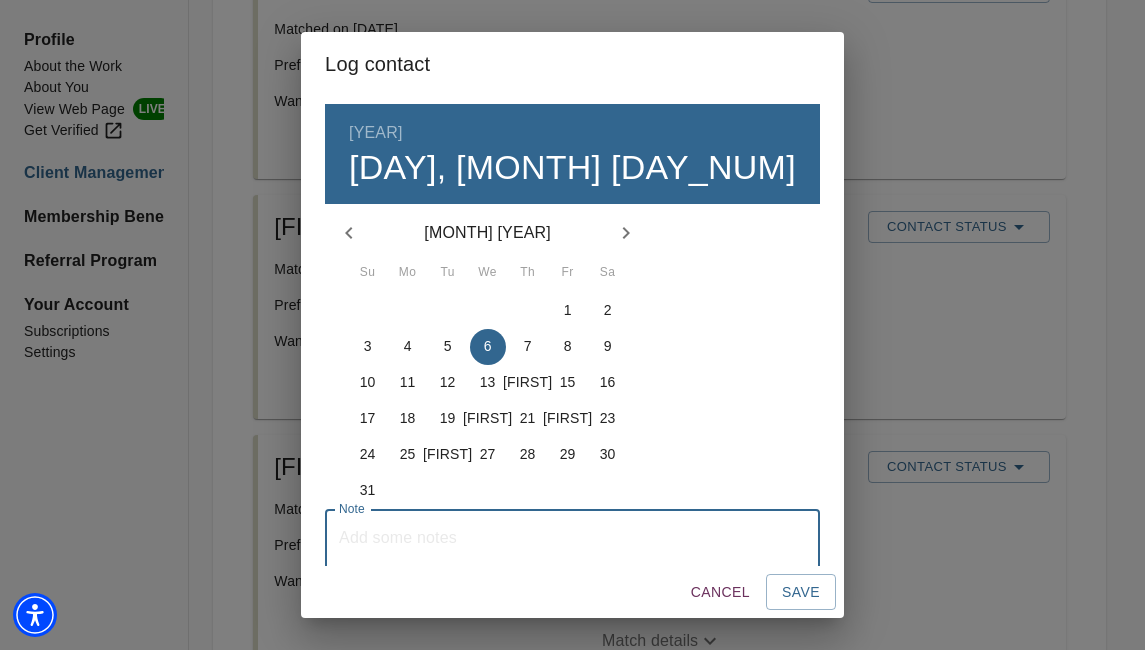 paste on "Coach sent message to match in order to schedule consult call" 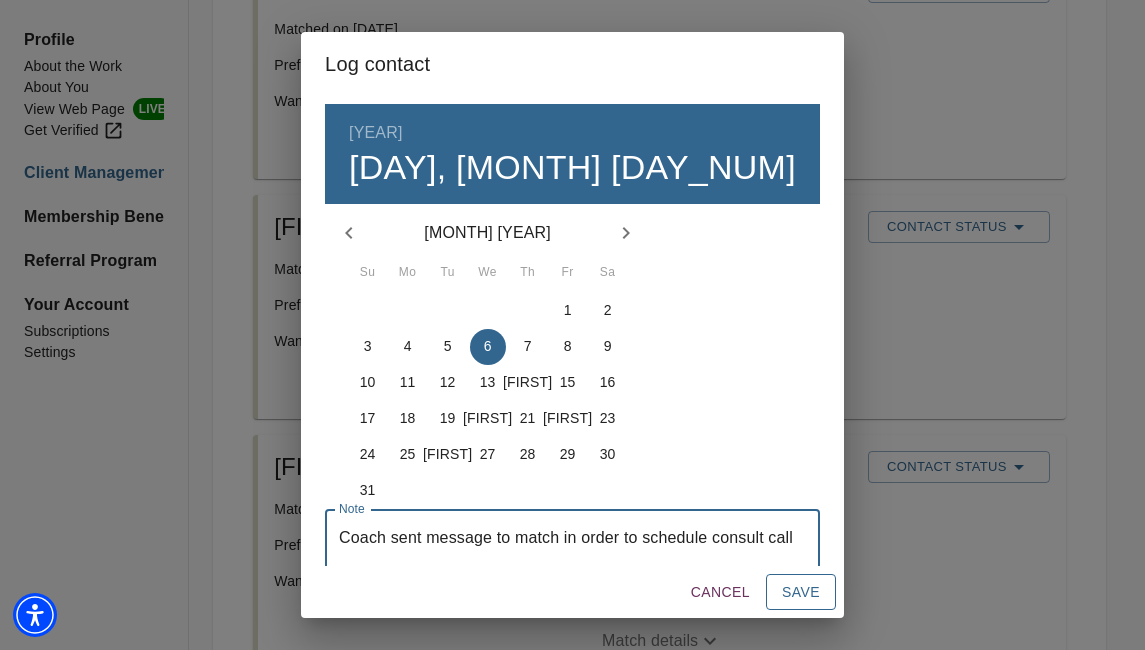 type on "Coach sent message to match in order to schedule consult call" 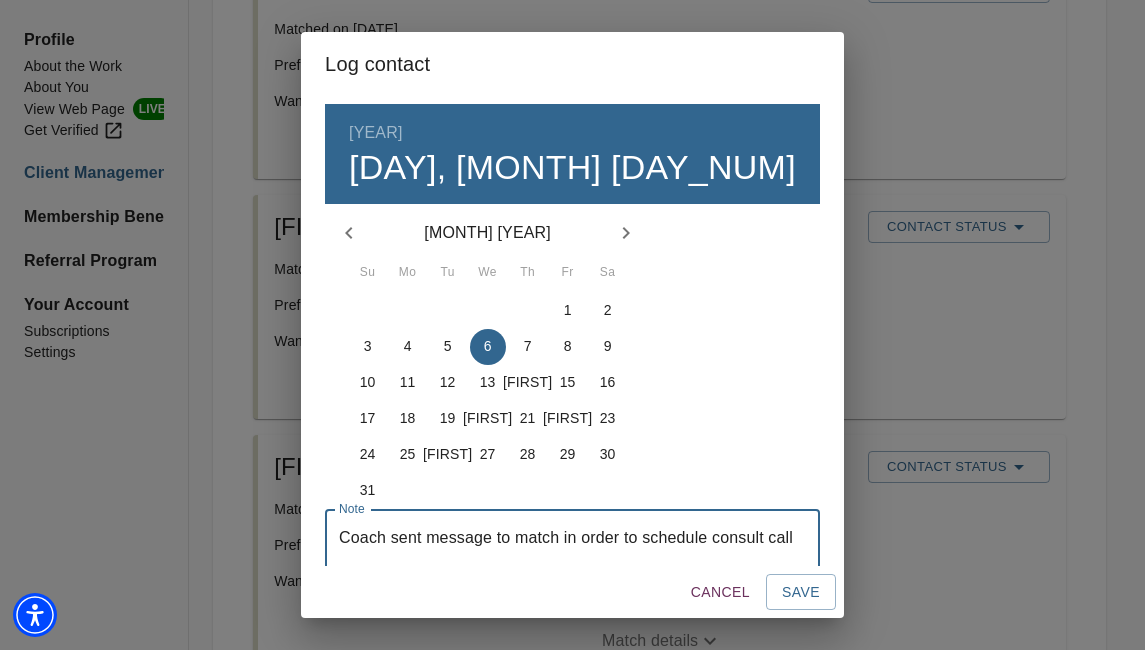 type 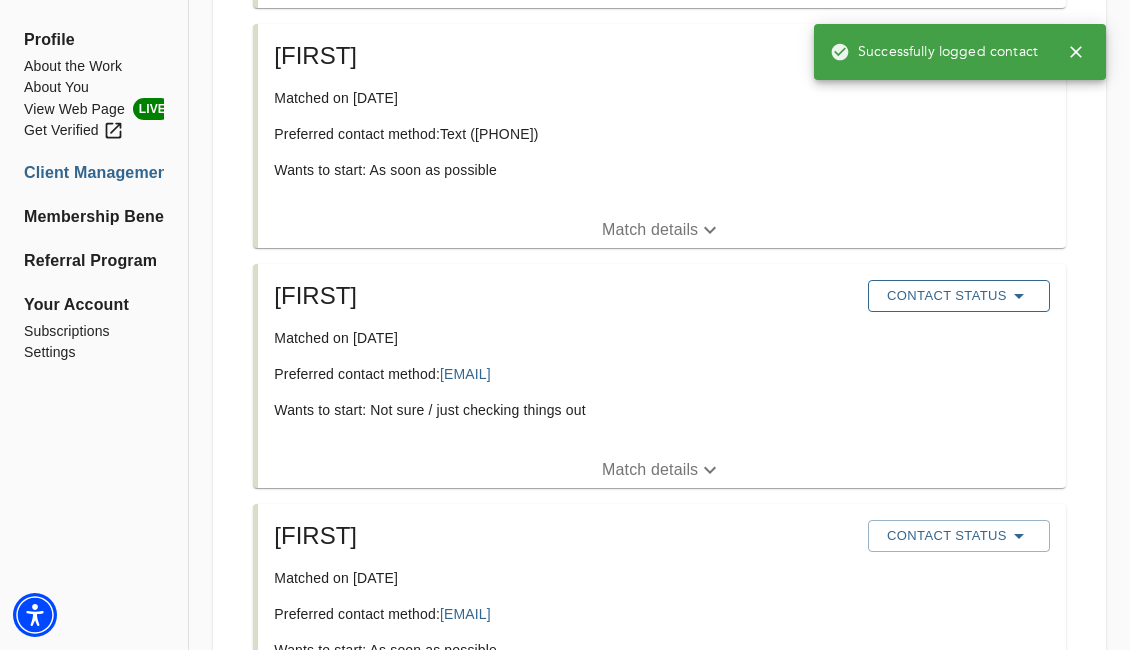 scroll, scrollTop: 600, scrollLeft: 0, axis: vertical 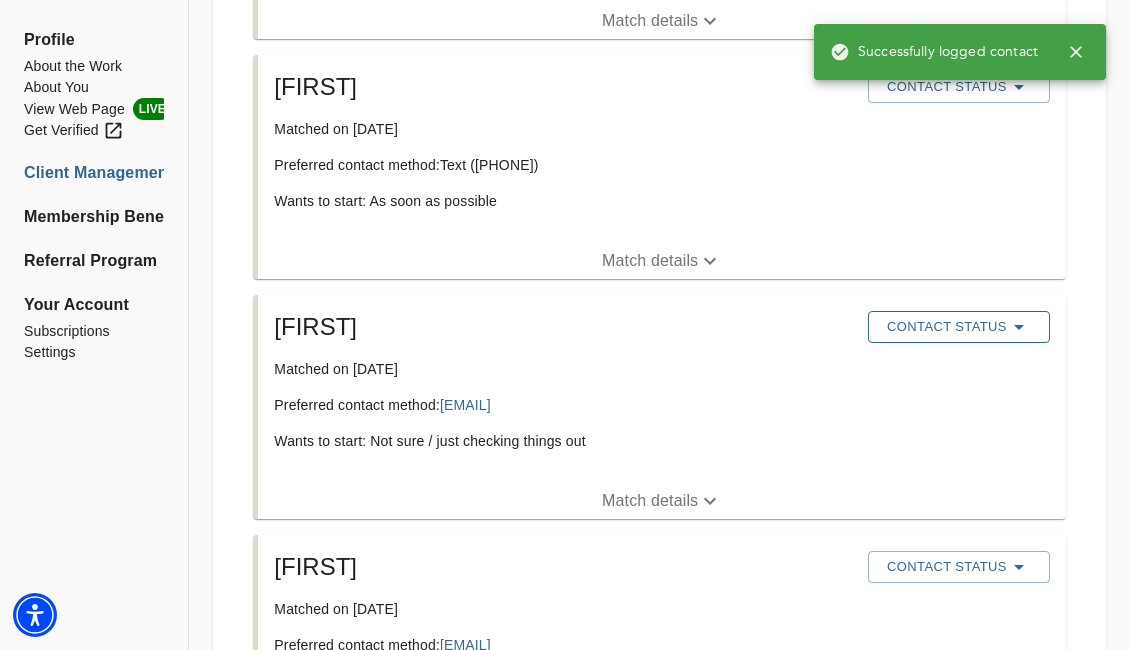 click on "Contact Status" at bounding box center [959, 327] 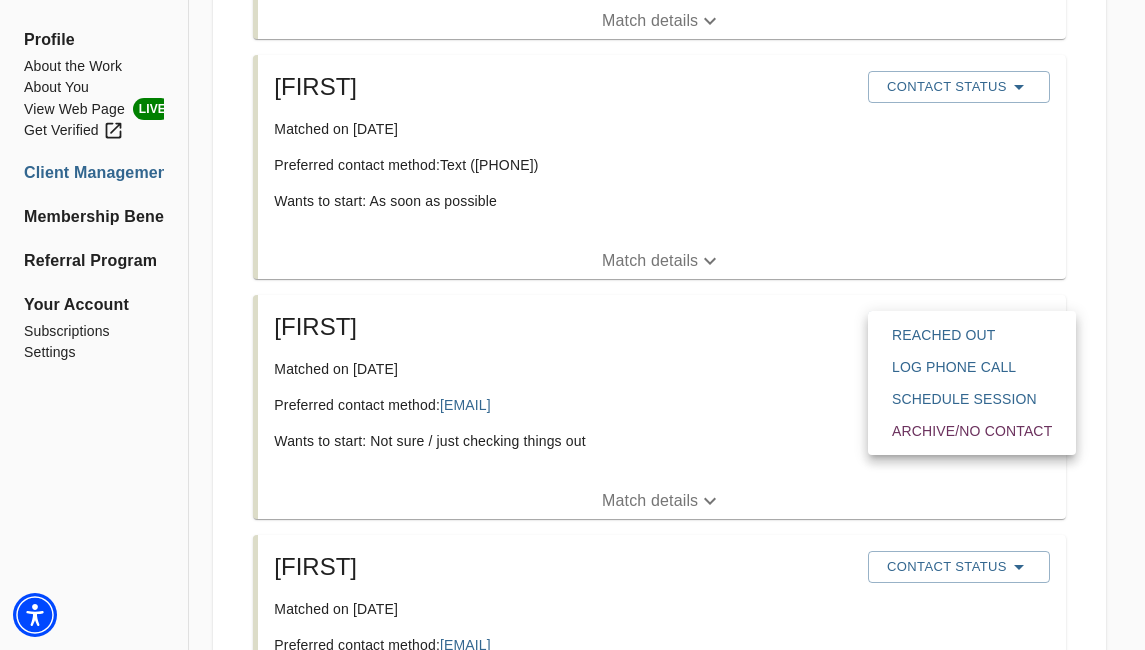 click on "Reached Out" at bounding box center (972, 335) 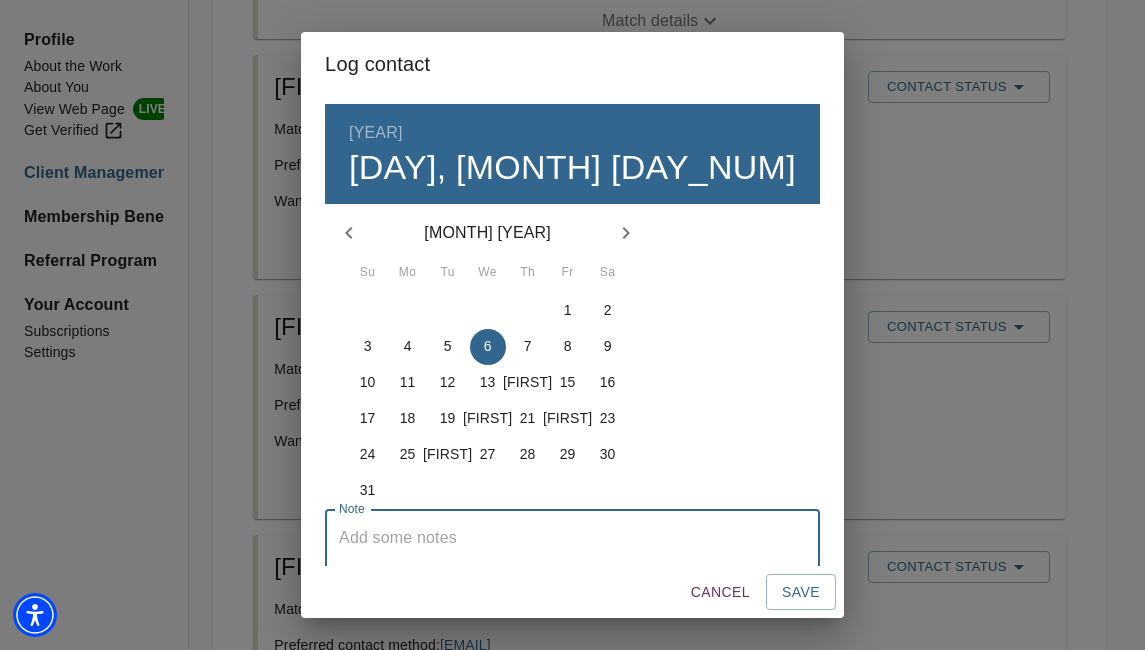 click at bounding box center (572, 556) 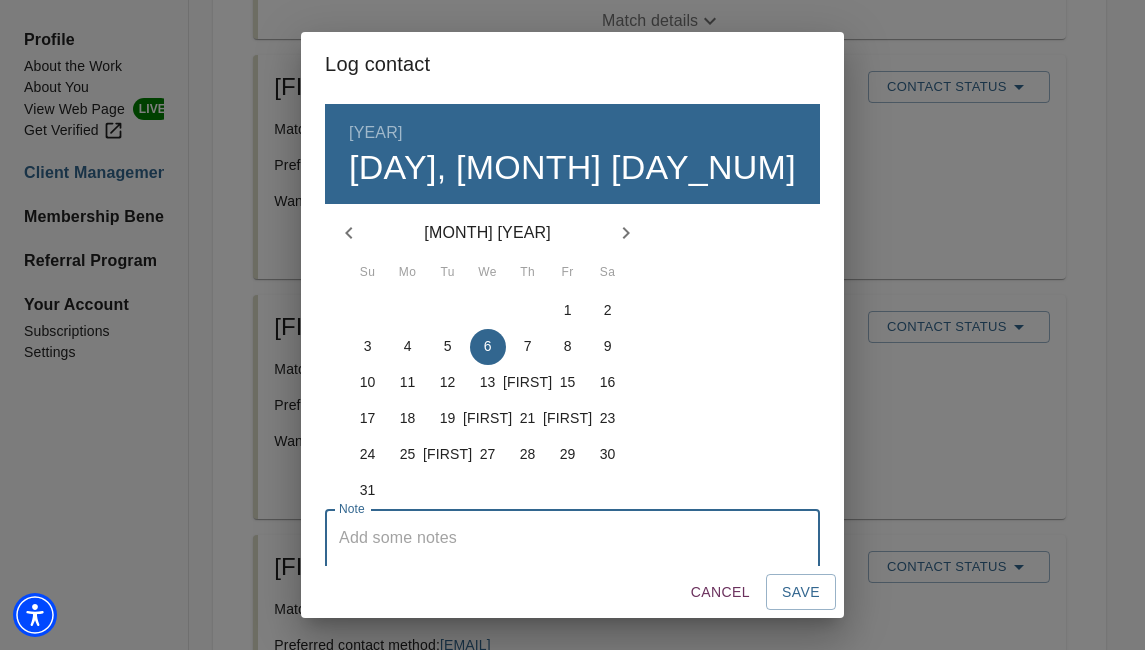 paste on "Coach sent message to match in order to schedule consult call" 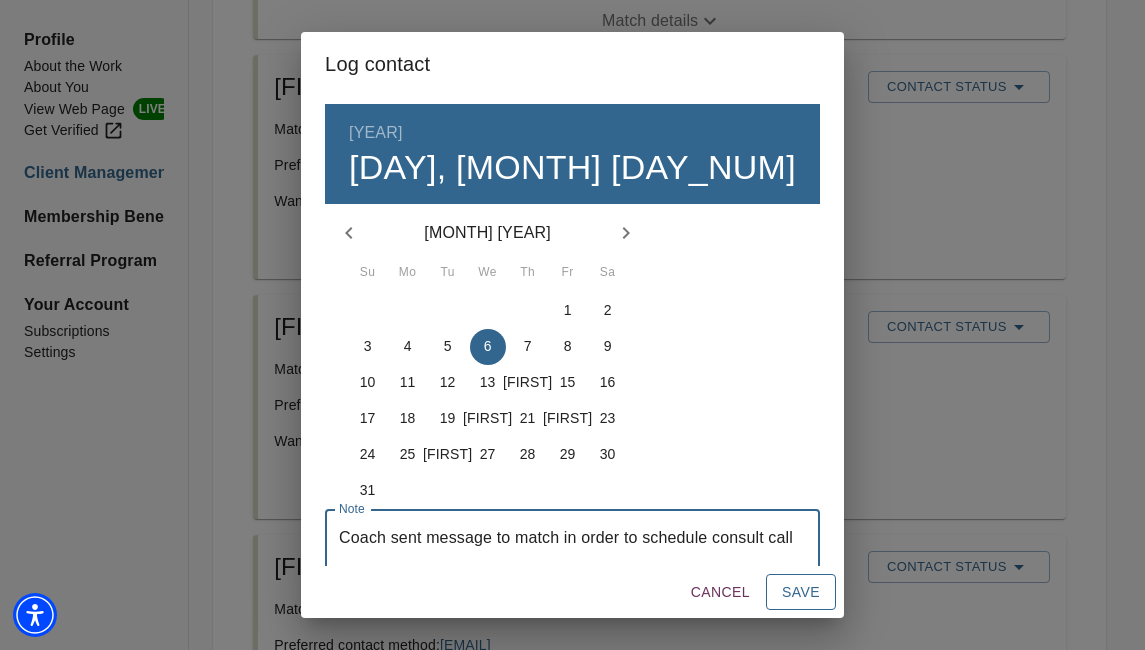 type on "Coach sent message to match in order to schedule consult call" 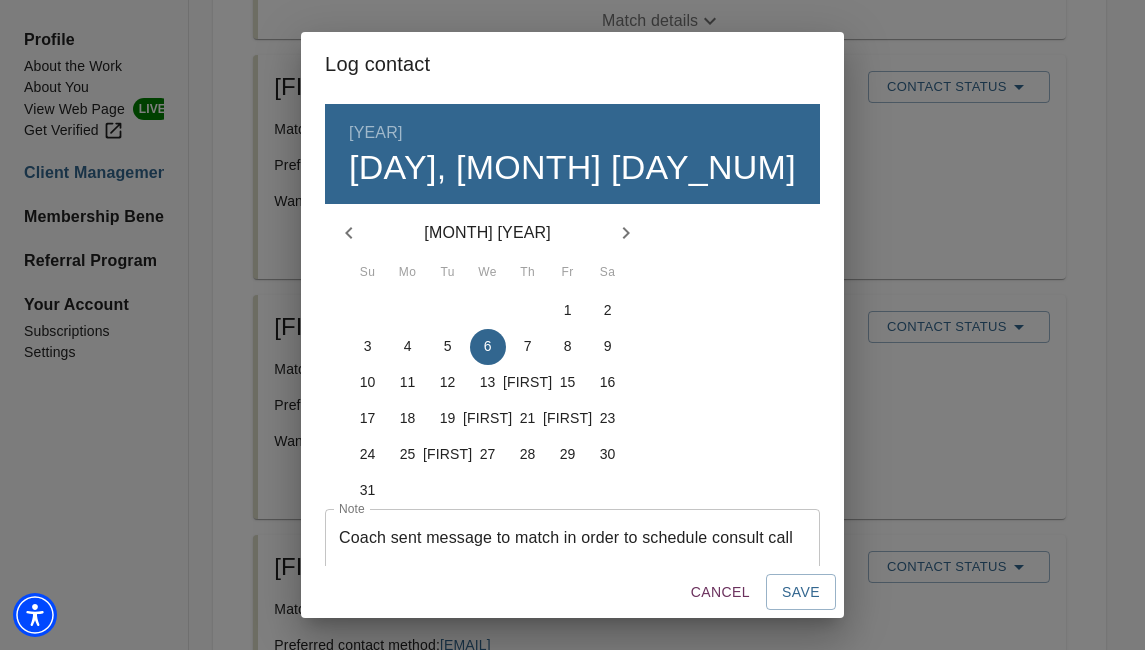 type 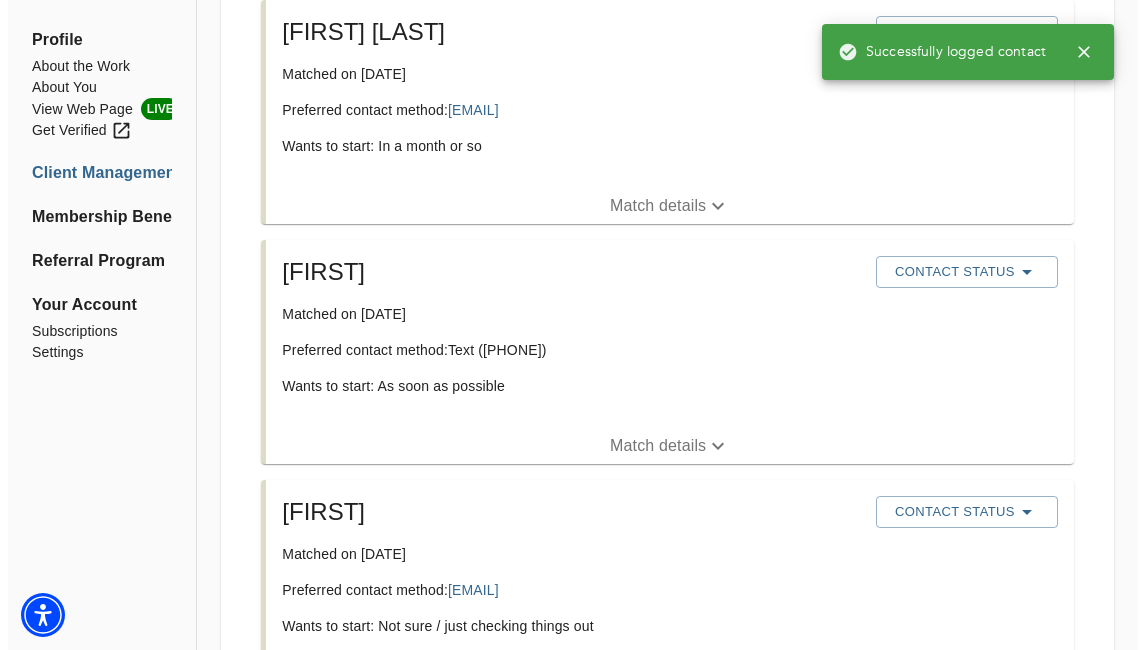 scroll, scrollTop: 400, scrollLeft: 0, axis: vertical 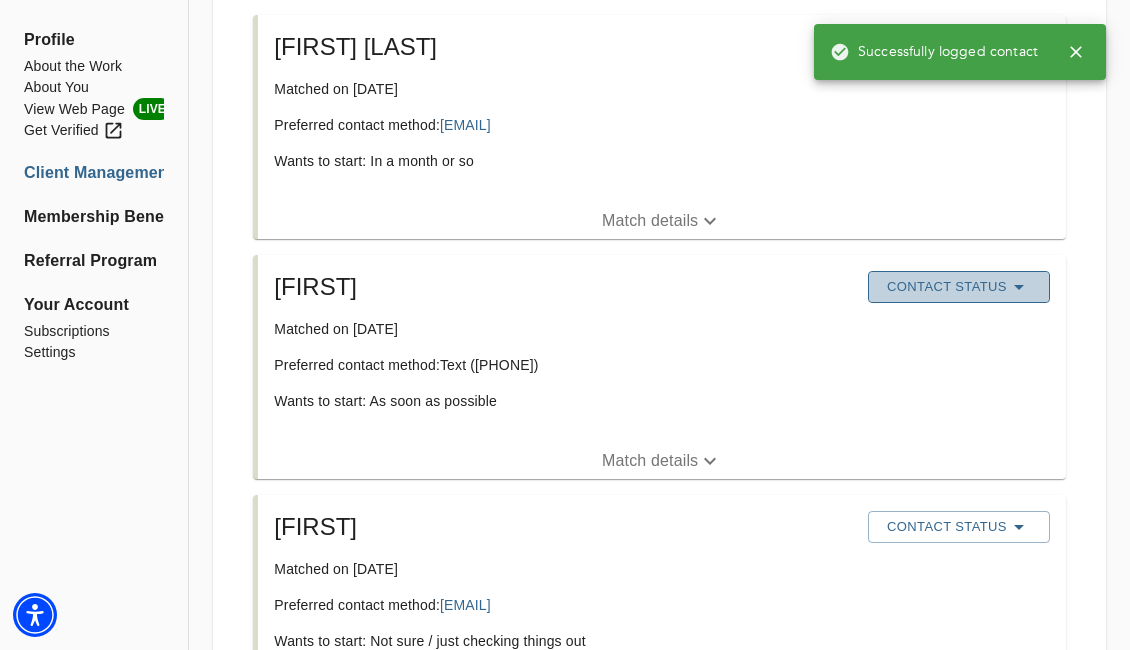 click on "Contact Status" at bounding box center [959, 287] 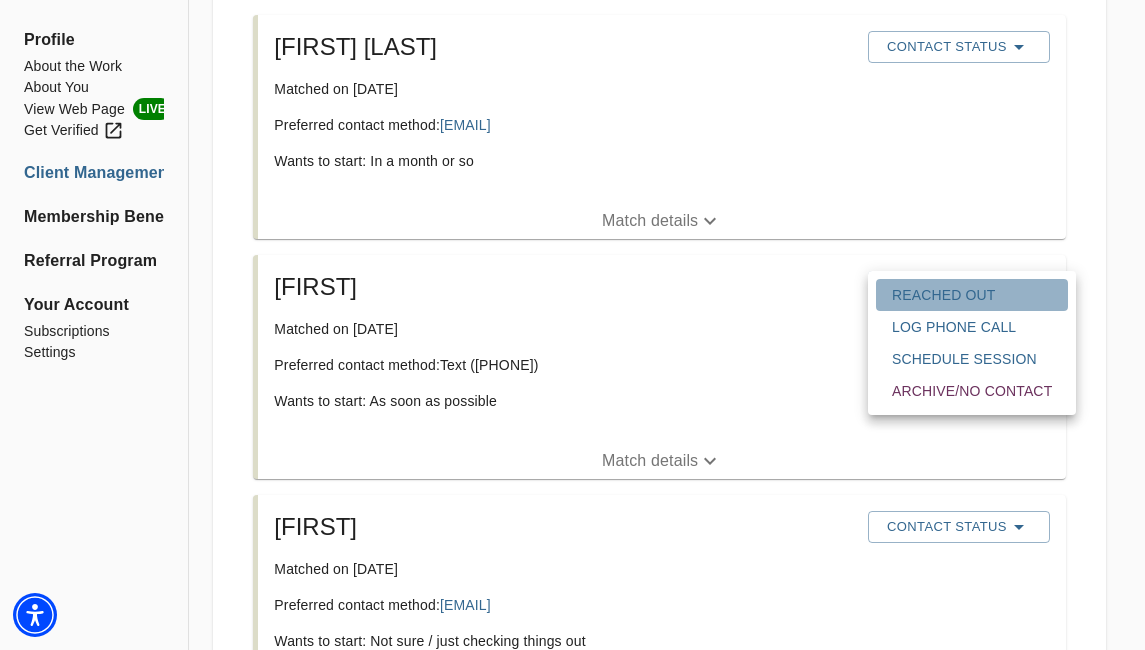 click on "Reached Out" at bounding box center (972, 295) 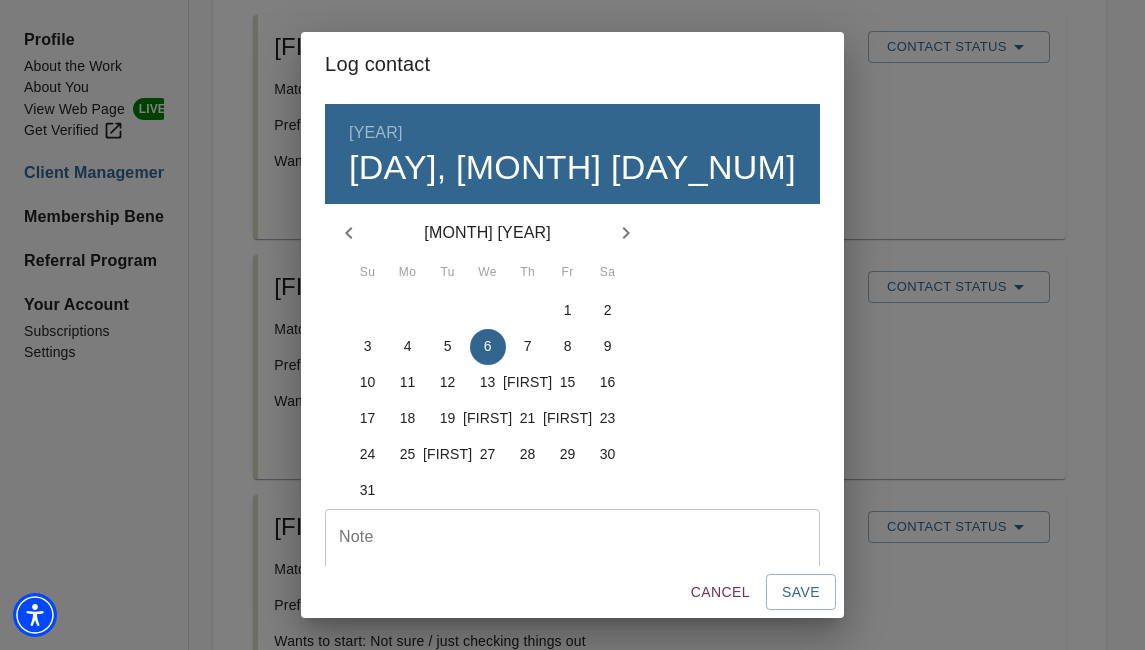 click on "Note" at bounding box center (572, 556) 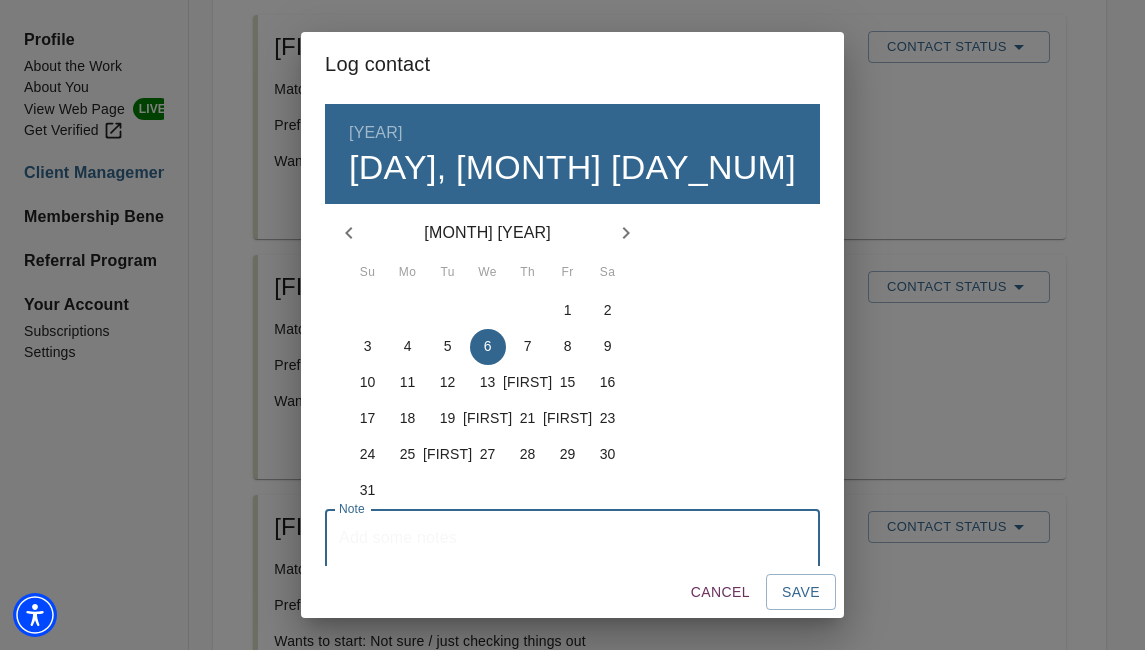 paste on "Coach sent message to match in order to schedule consult call" 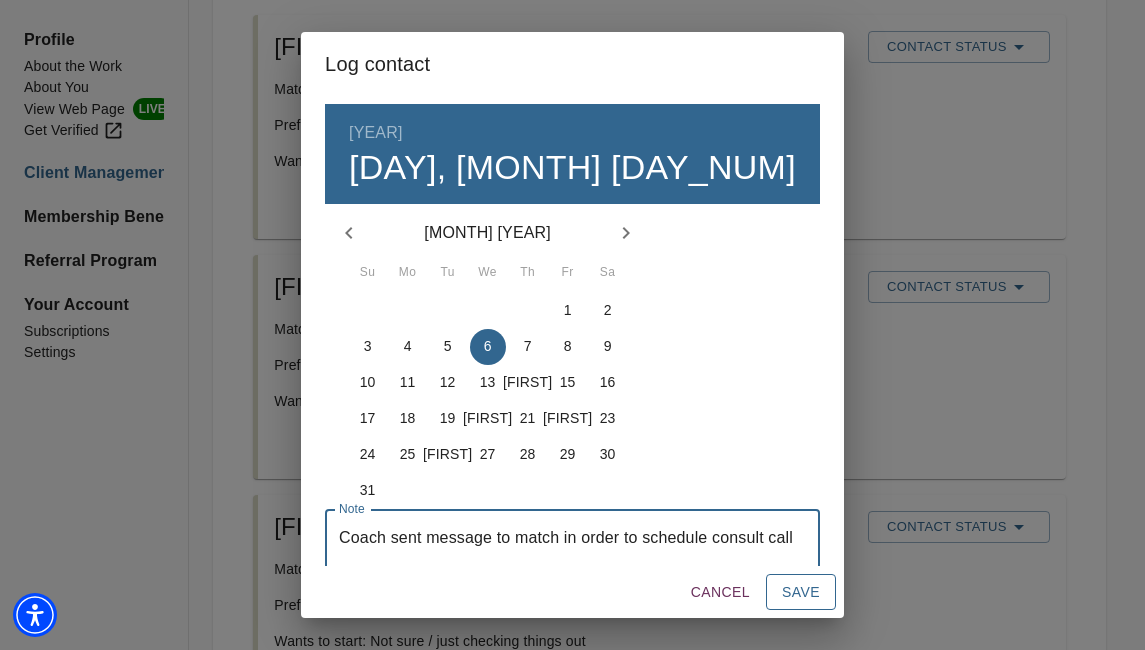 type on "Coach sent message to match in order to schedule consult call" 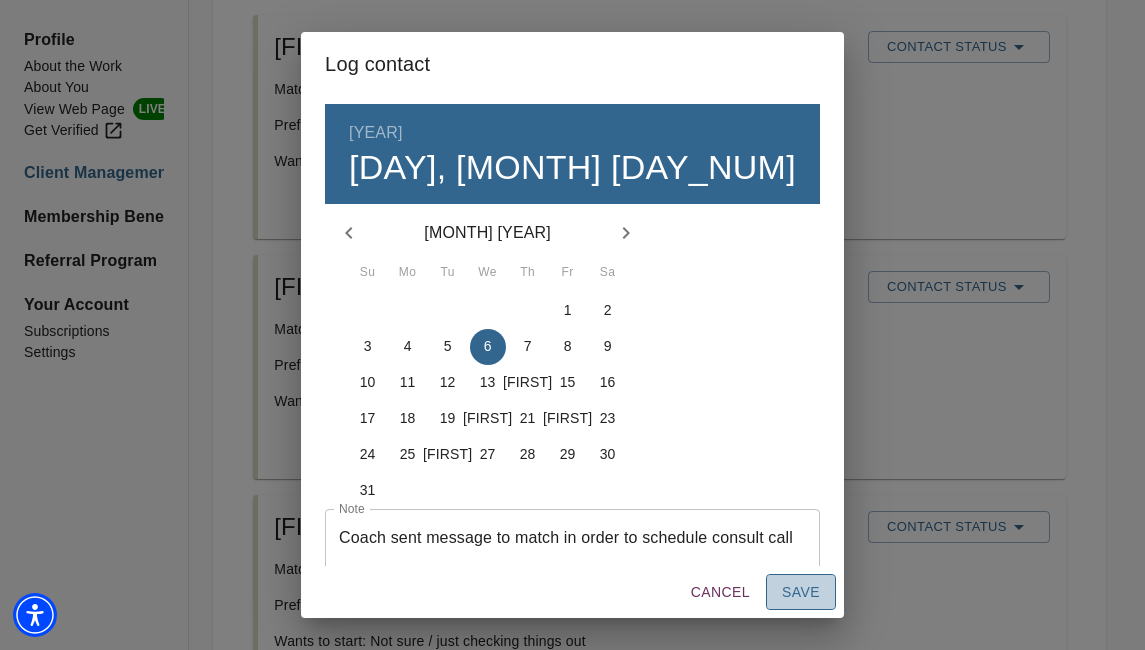 click on "Save" at bounding box center [801, 592] 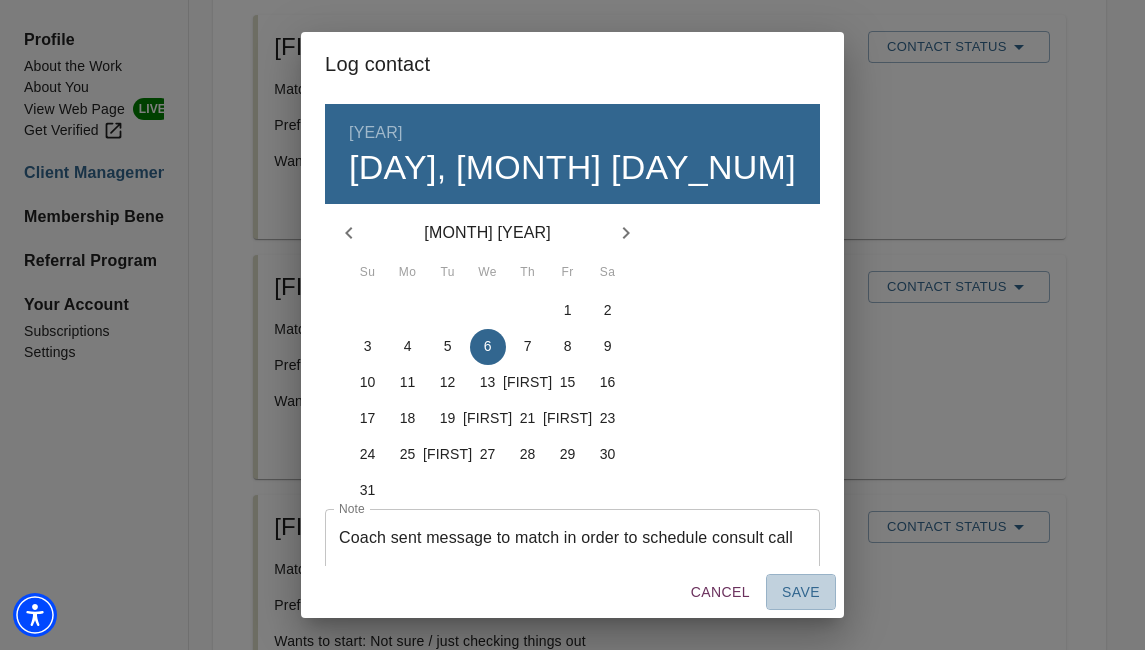 type 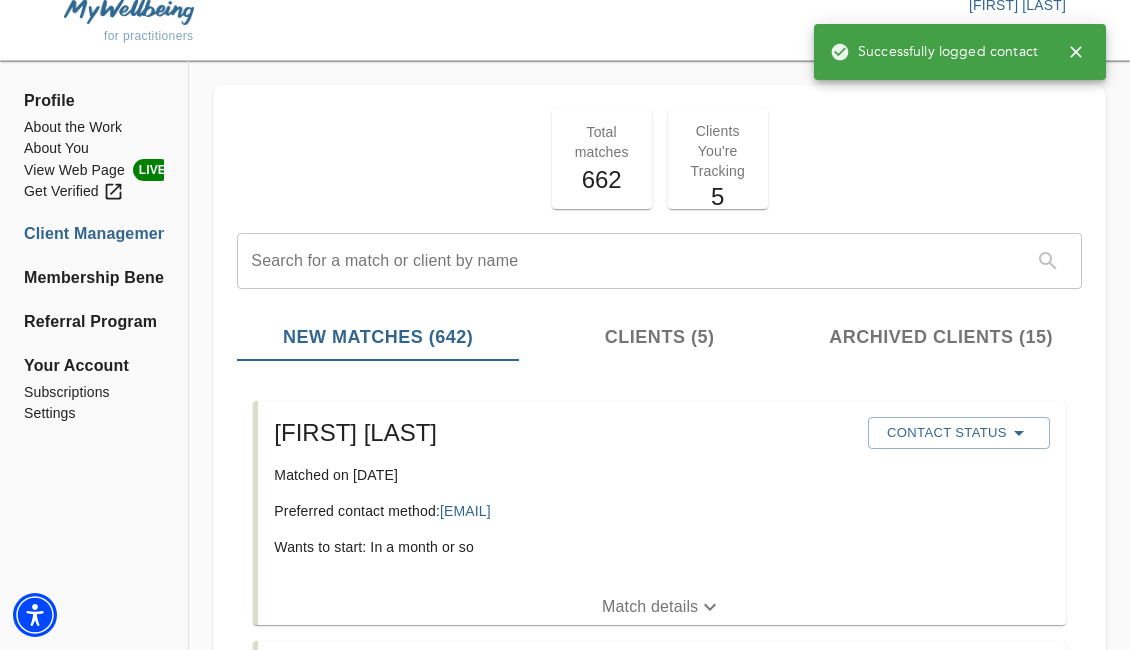 scroll, scrollTop: 0, scrollLeft: 0, axis: both 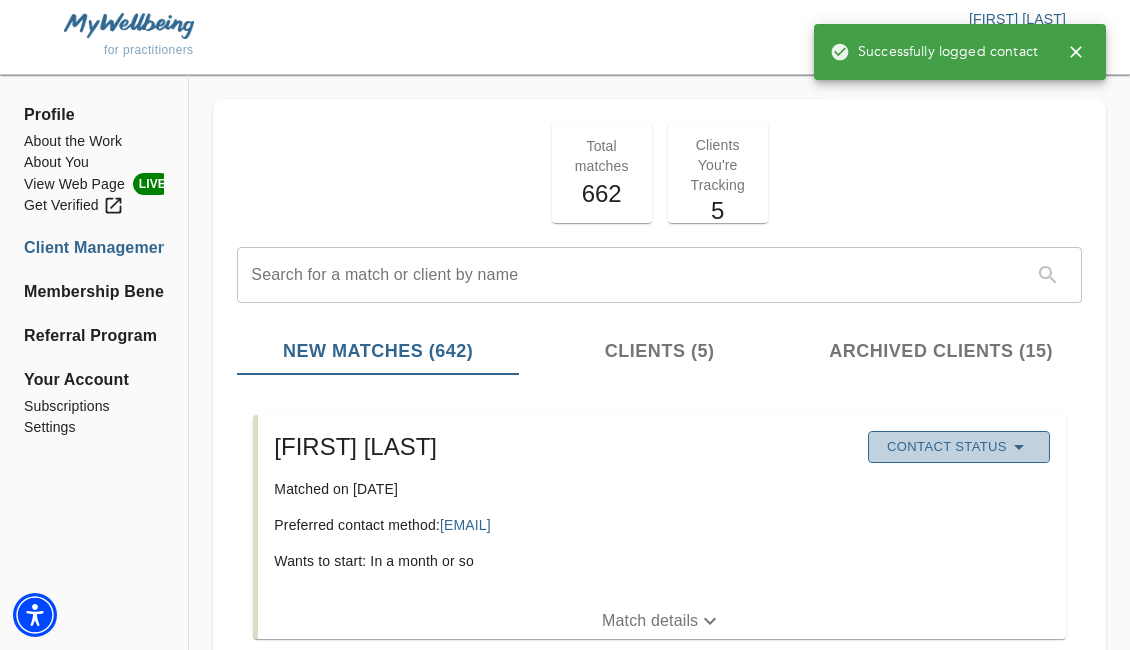 click on "Contact Status" at bounding box center (959, 447) 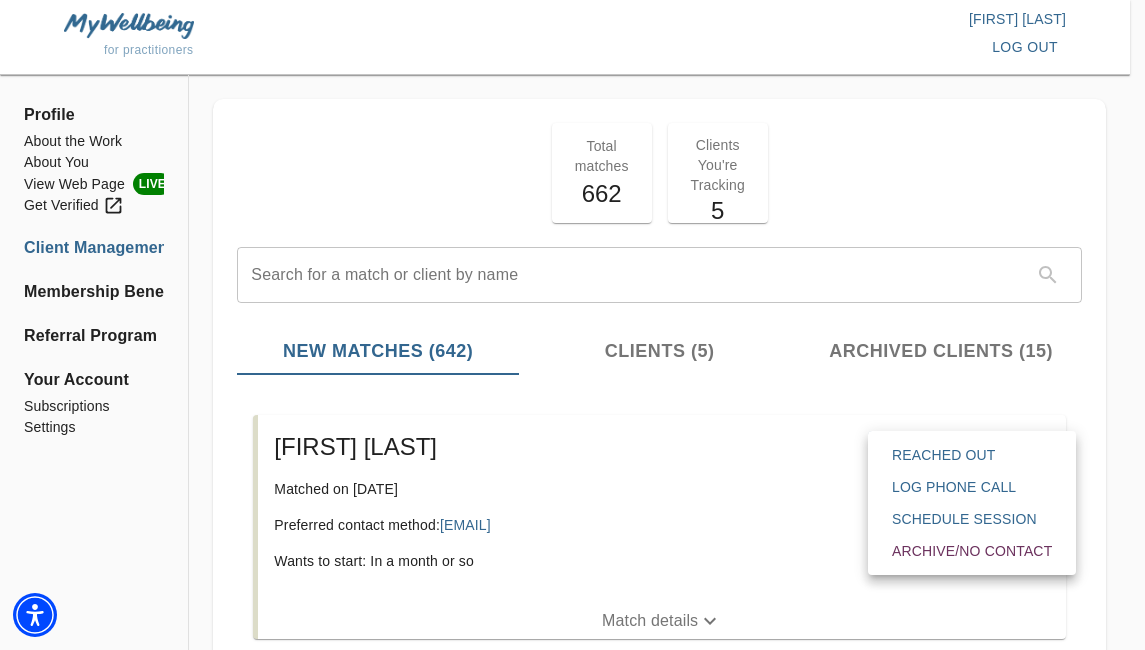 click on "Reached Out" at bounding box center [972, 455] 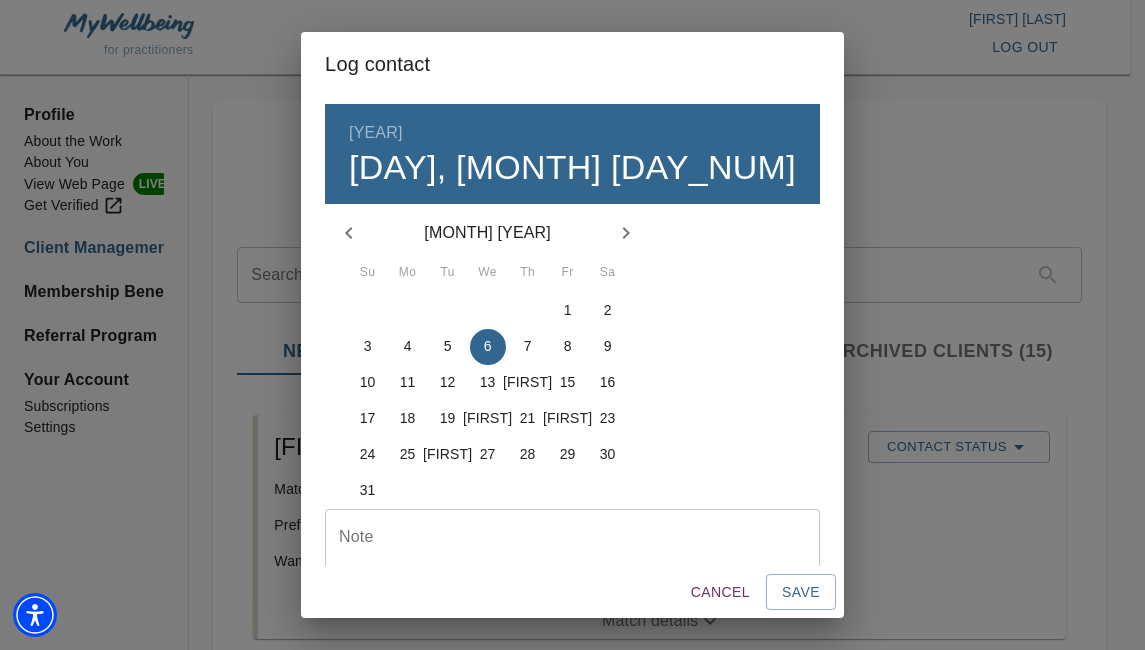 click at bounding box center (572, 556) 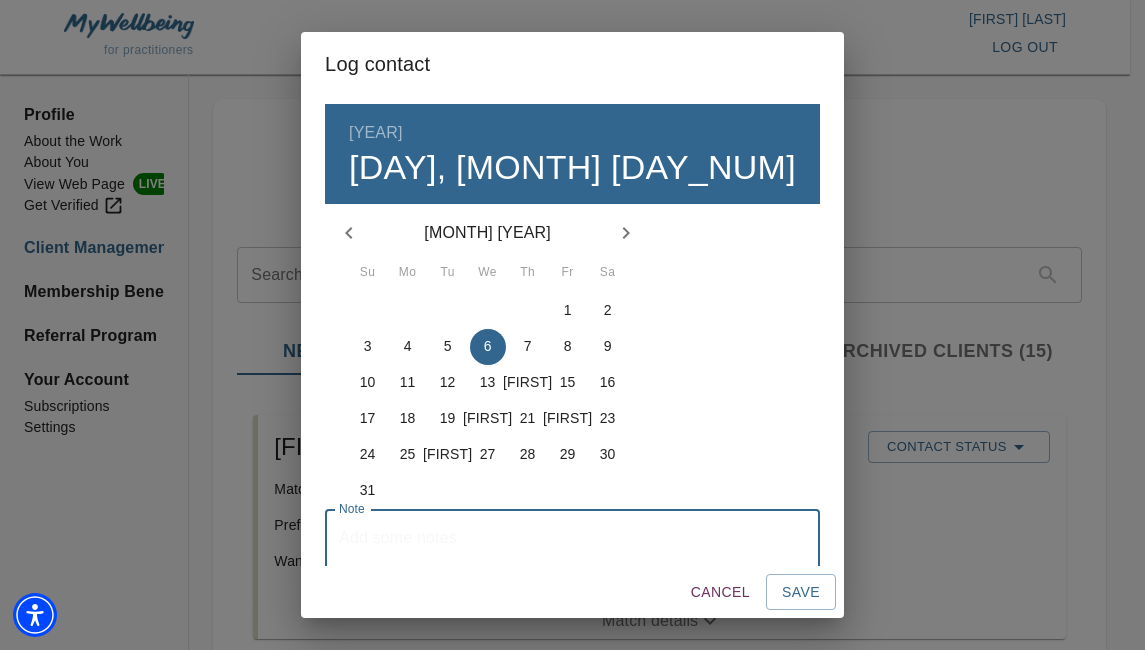 paste on "Coach sent message to match in order to schedule consult call" 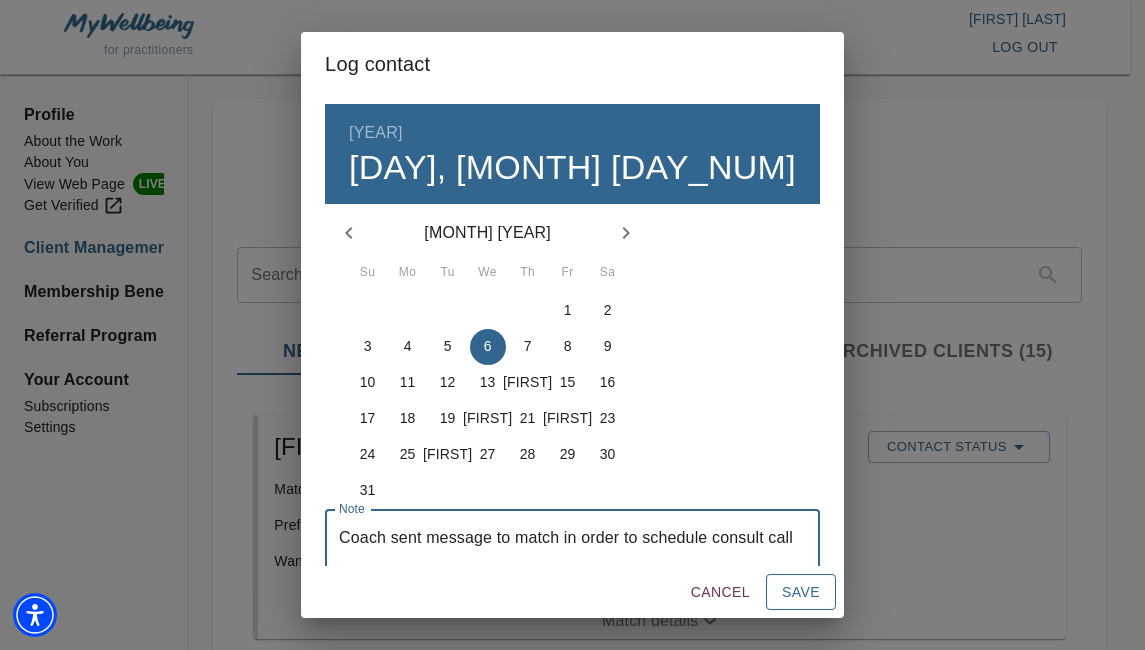 type on "Coach sent message to match in order to schedule consult call" 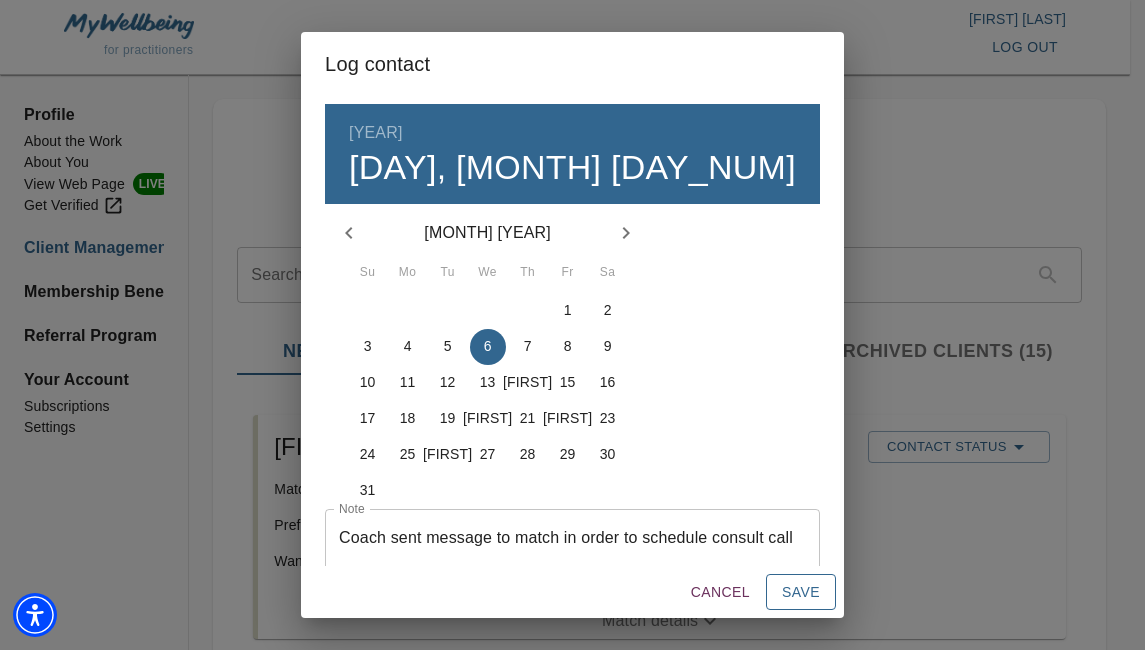 type 